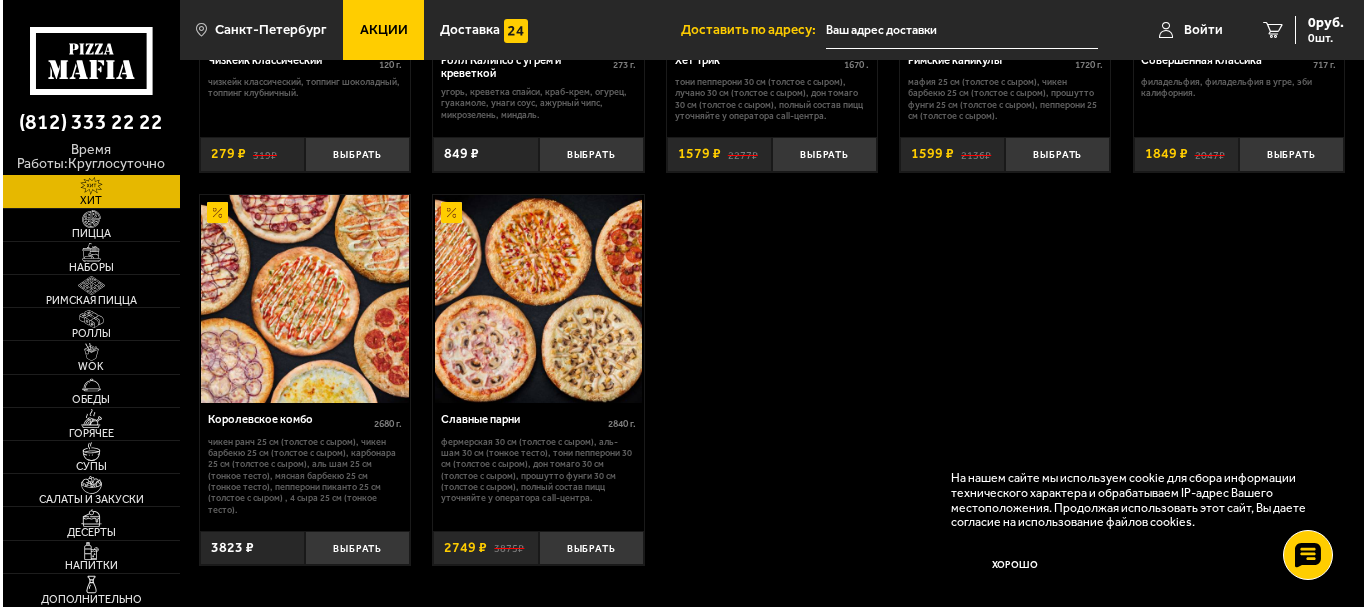 scroll, scrollTop: 1100, scrollLeft: 0, axis: vertical 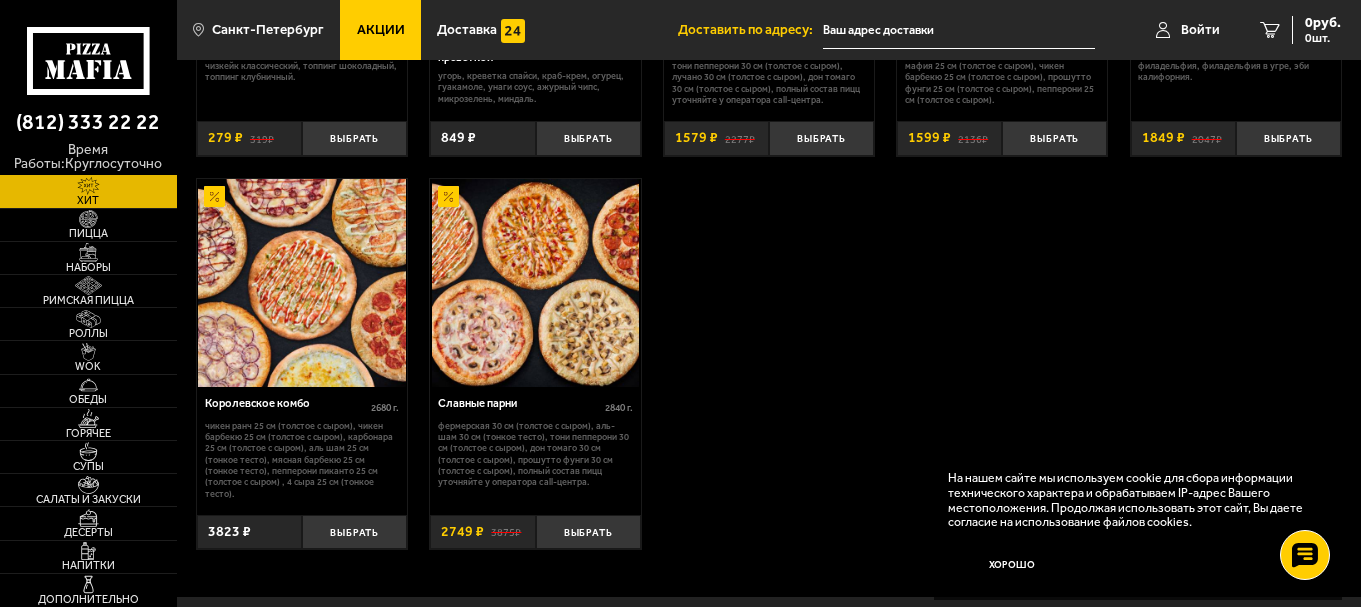 click on "Королевское комбо" at bounding box center (288, 404) 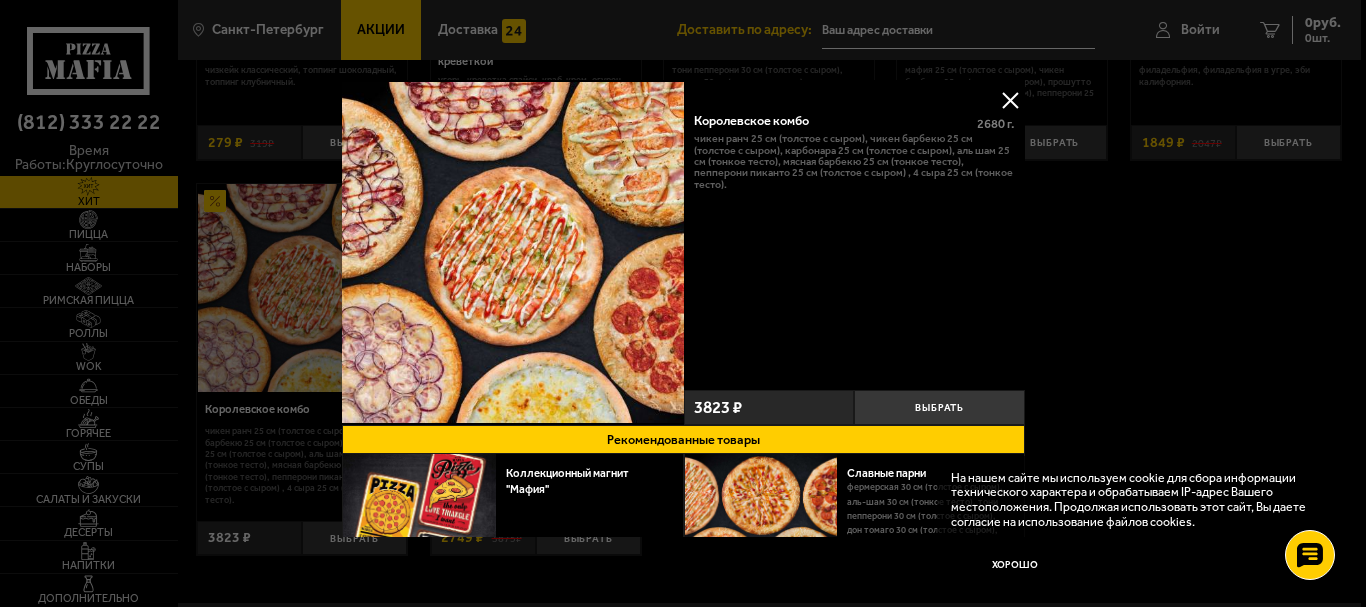 click at bounding box center (683, 303) 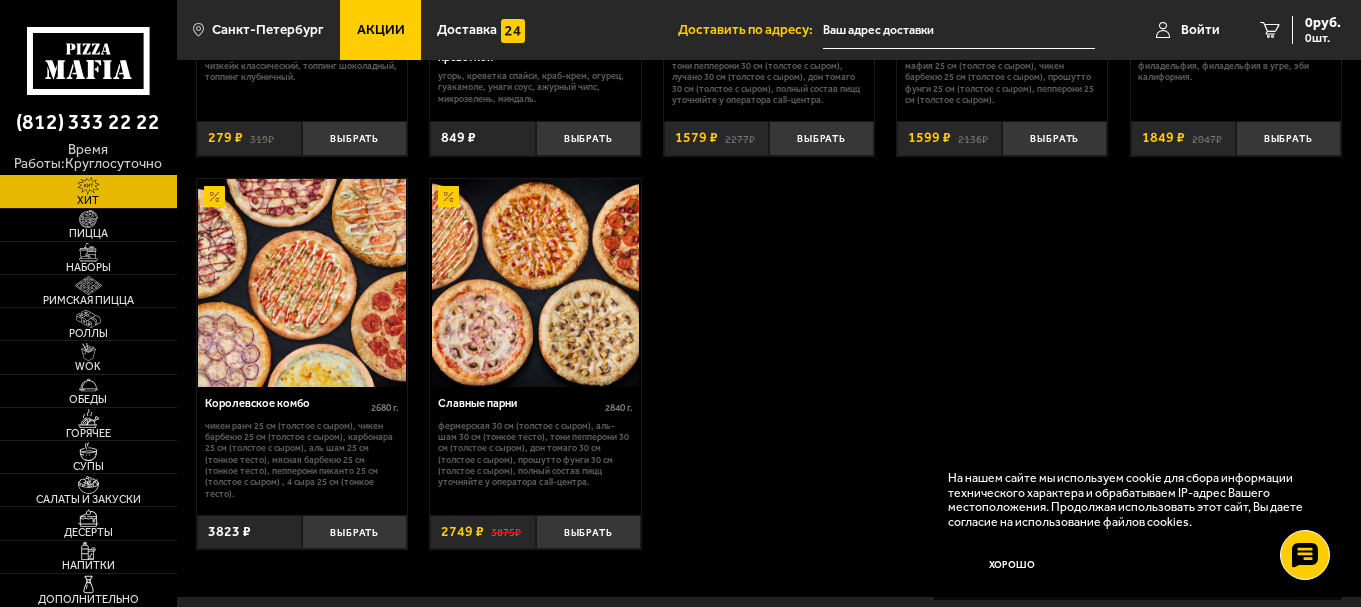 click at bounding box center [535, 283] 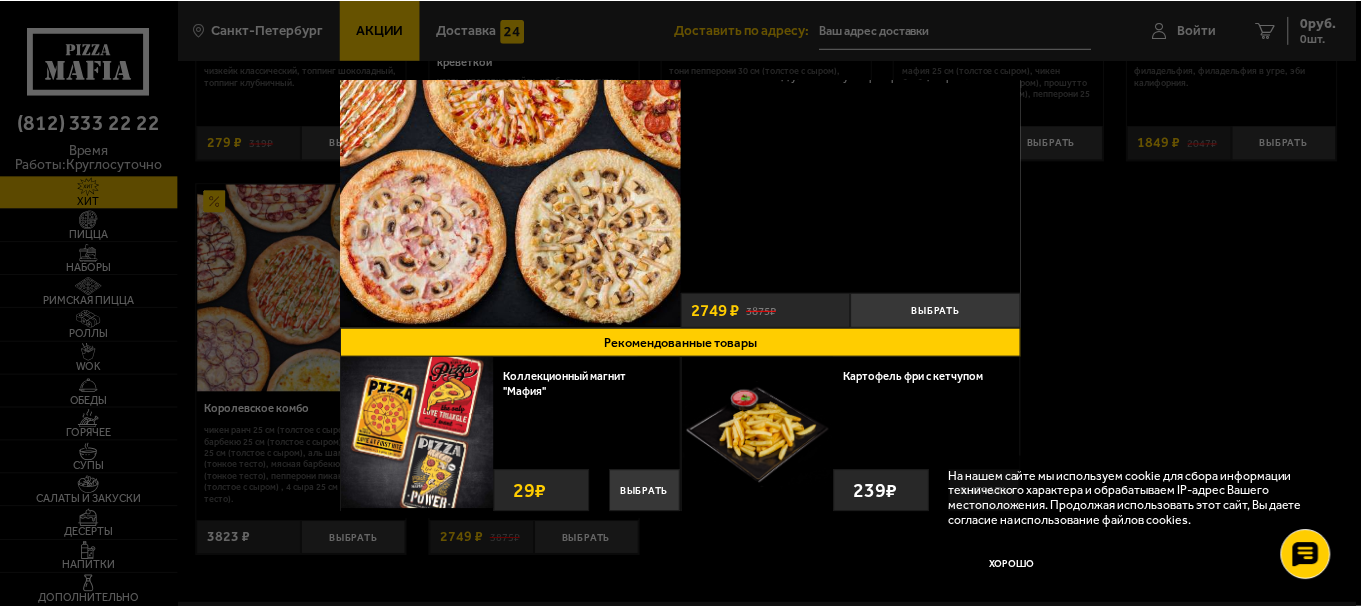 scroll, scrollTop: 0, scrollLeft: 0, axis: both 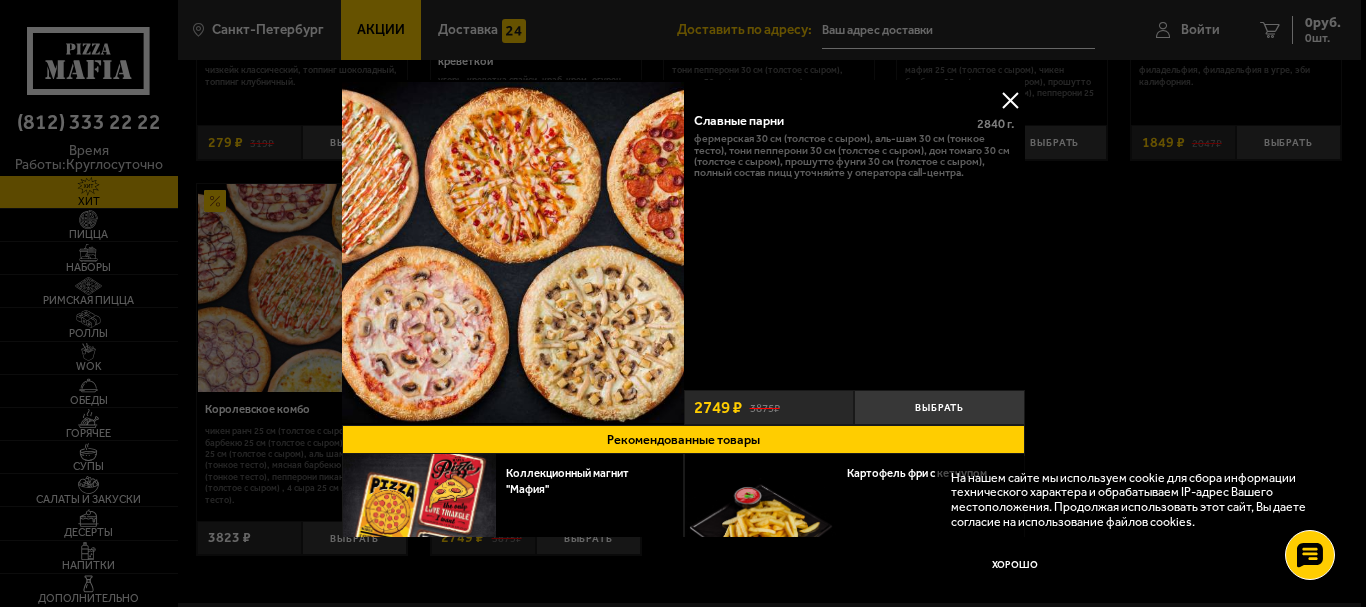click at bounding box center (1010, 100) 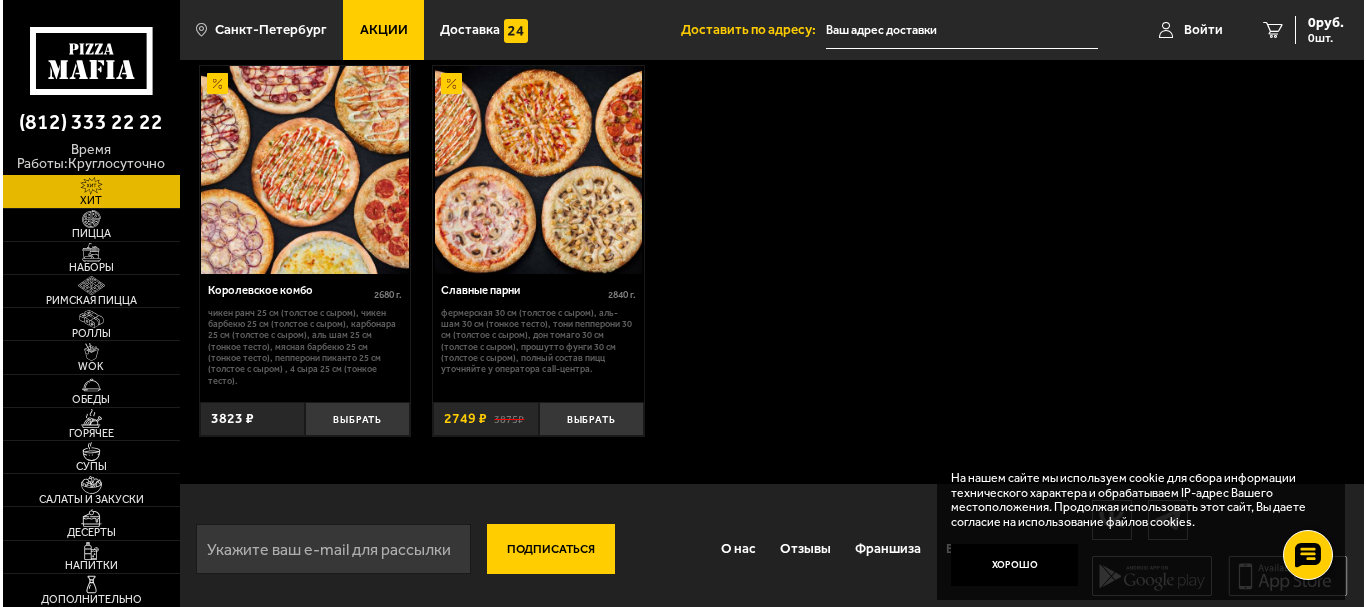 scroll, scrollTop: 1216, scrollLeft: 0, axis: vertical 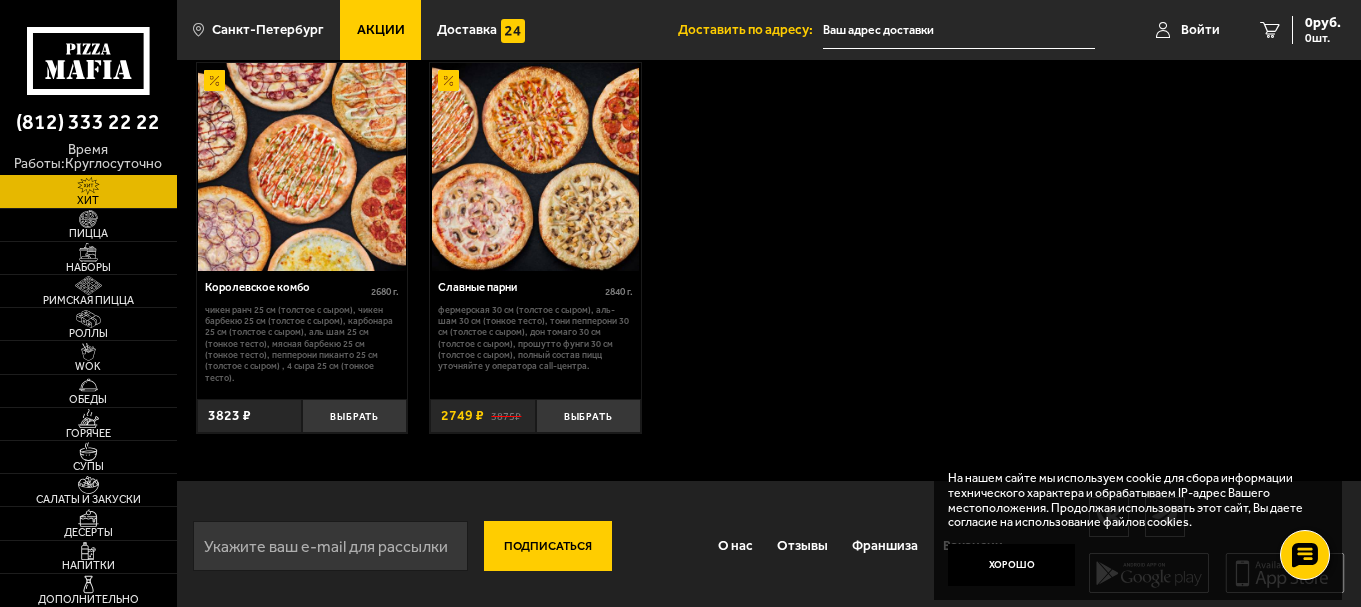 click at bounding box center (302, 167) 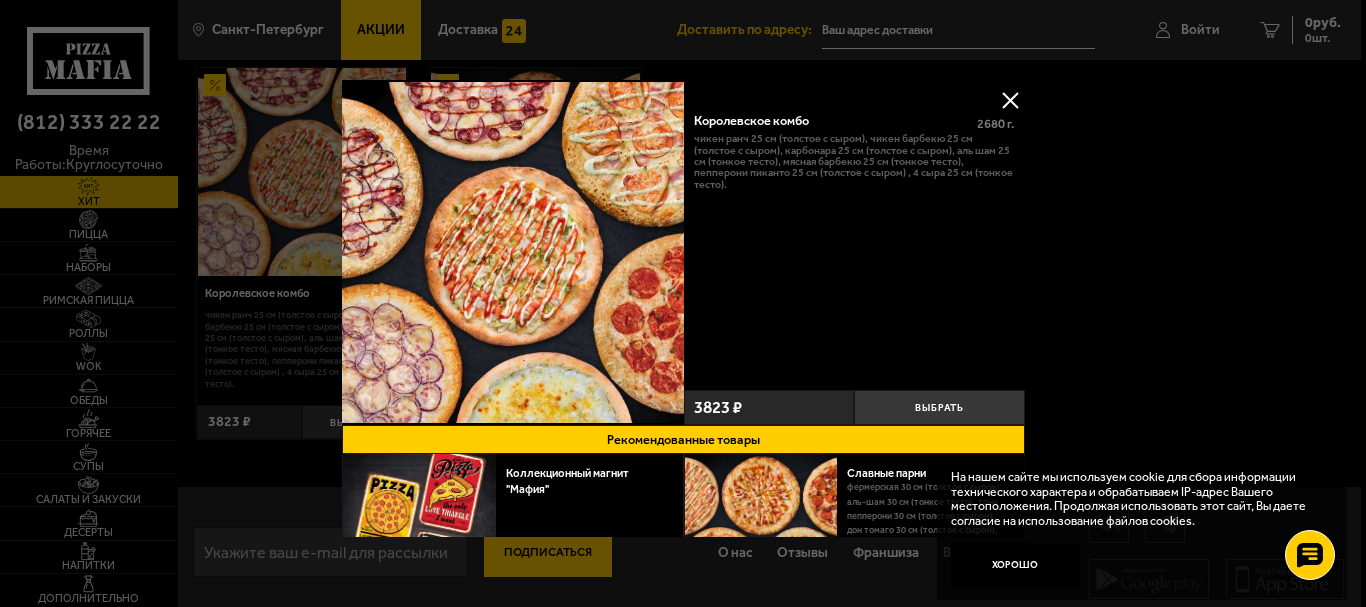 click at bounding box center [513, 252] 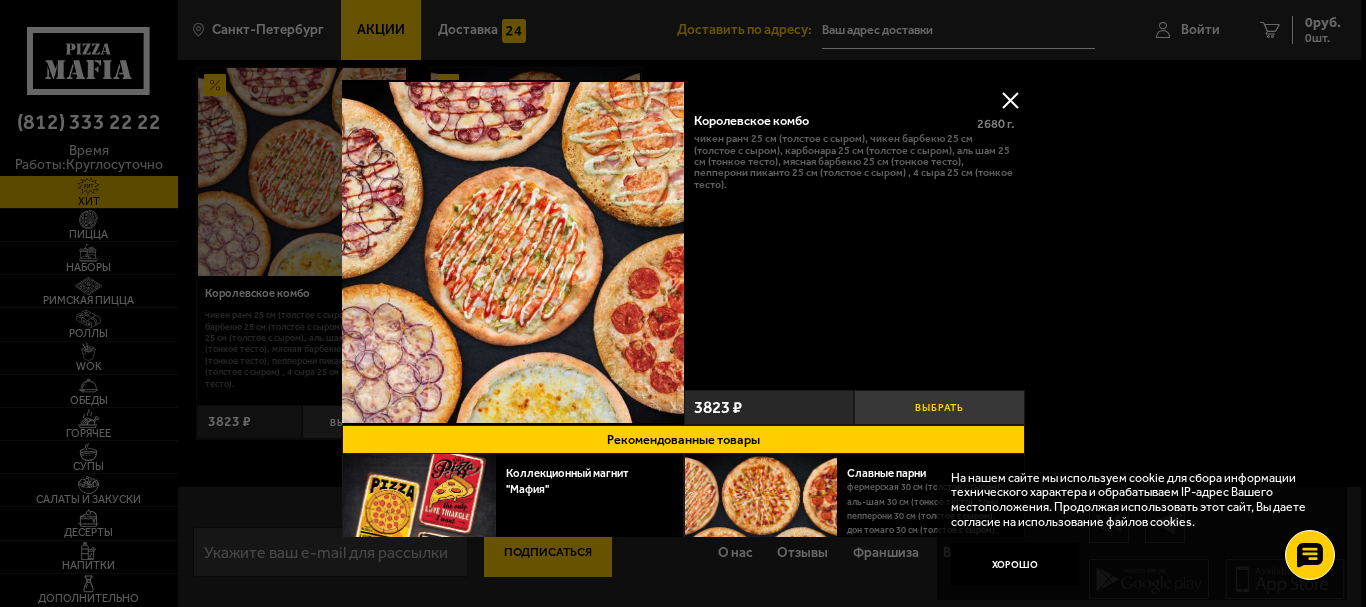 click on "Выбрать" at bounding box center [939, 407] 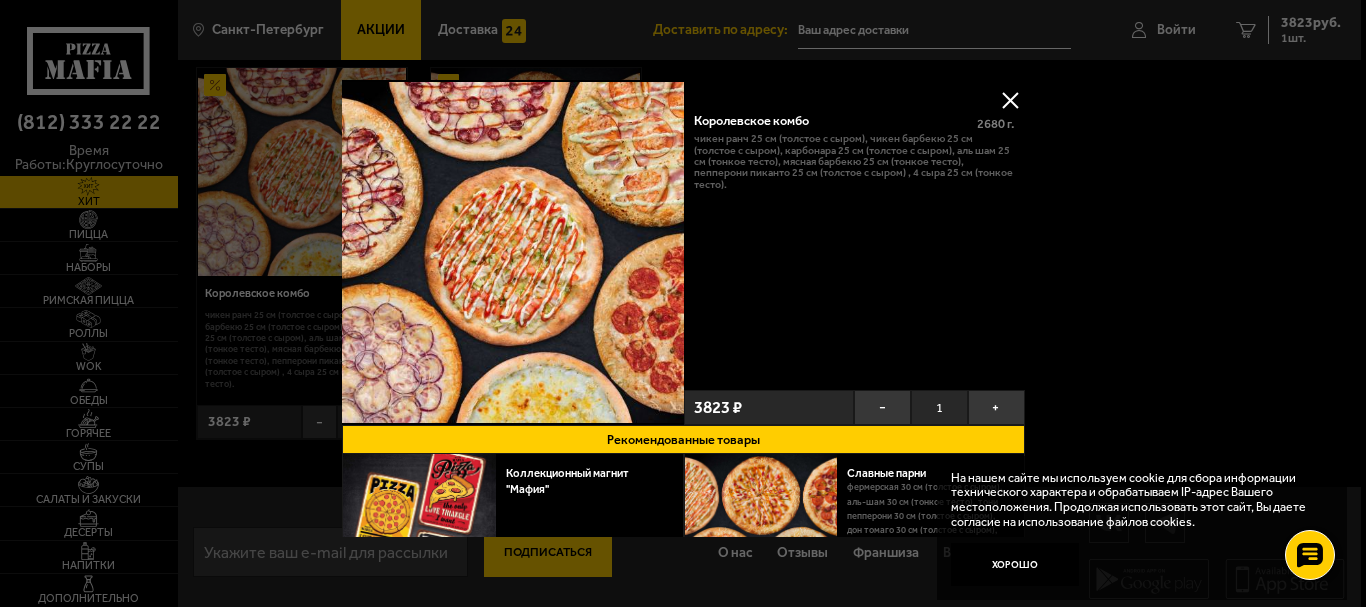 click on "Рекомендованные товары" at bounding box center [683, 439] 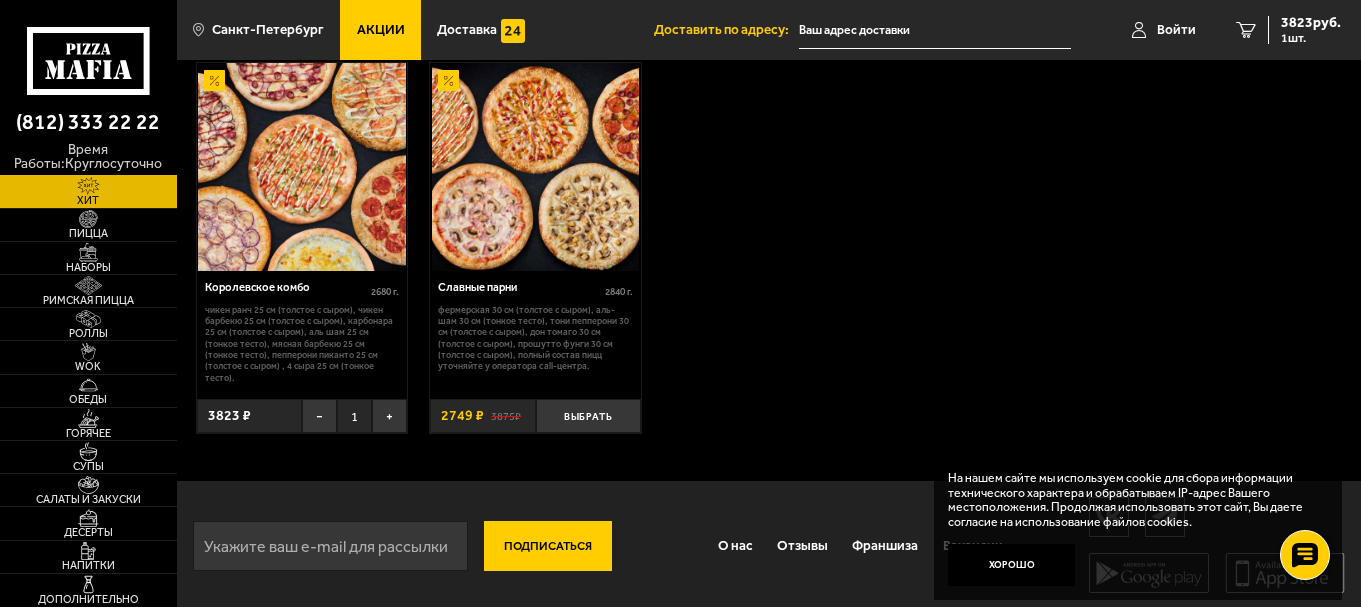 click at bounding box center (302, 167) 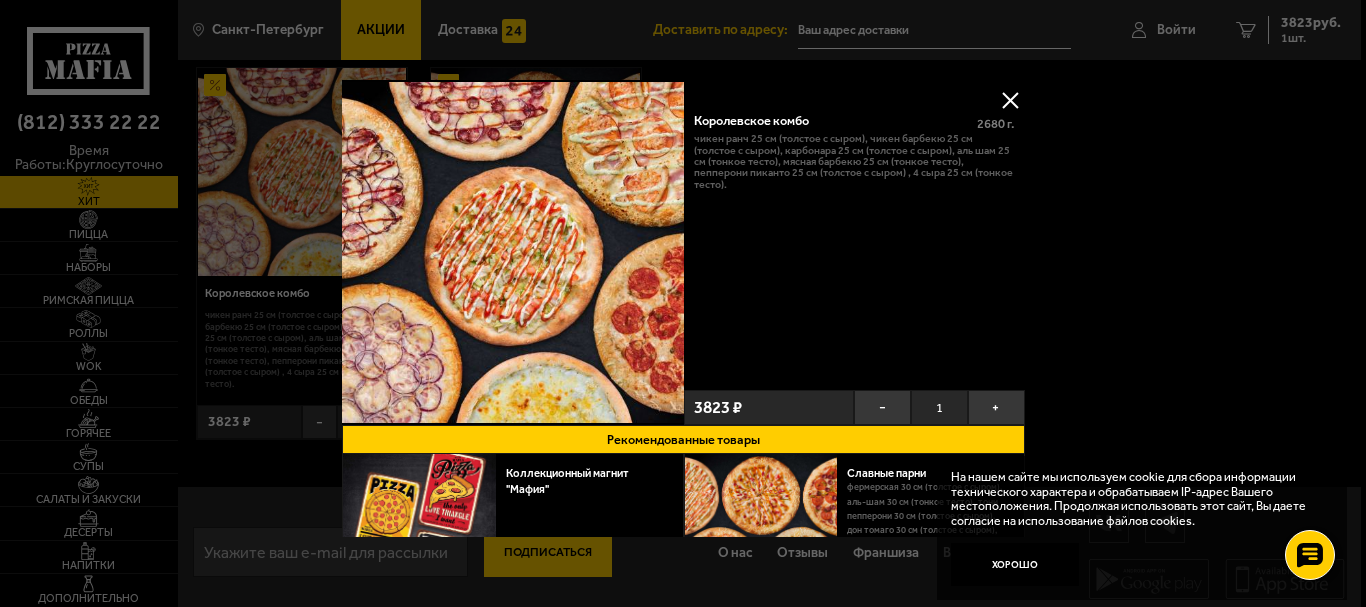 click at bounding box center [513, 252] 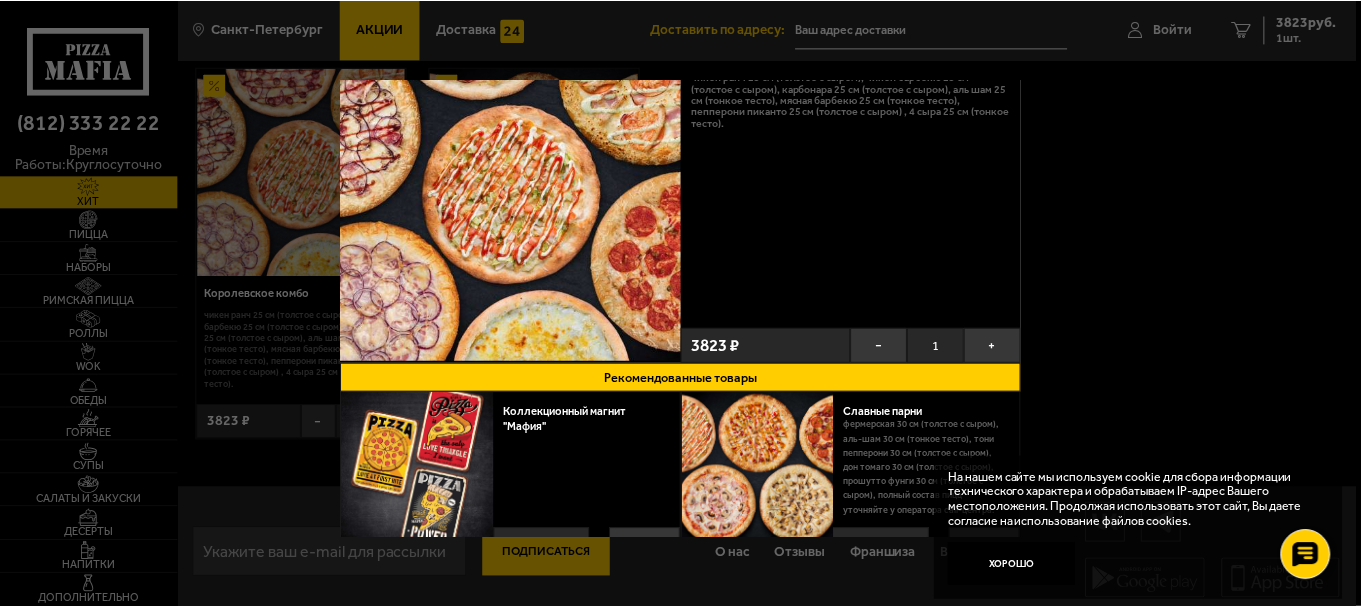 scroll, scrollTop: 121, scrollLeft: 0, axis: vertical 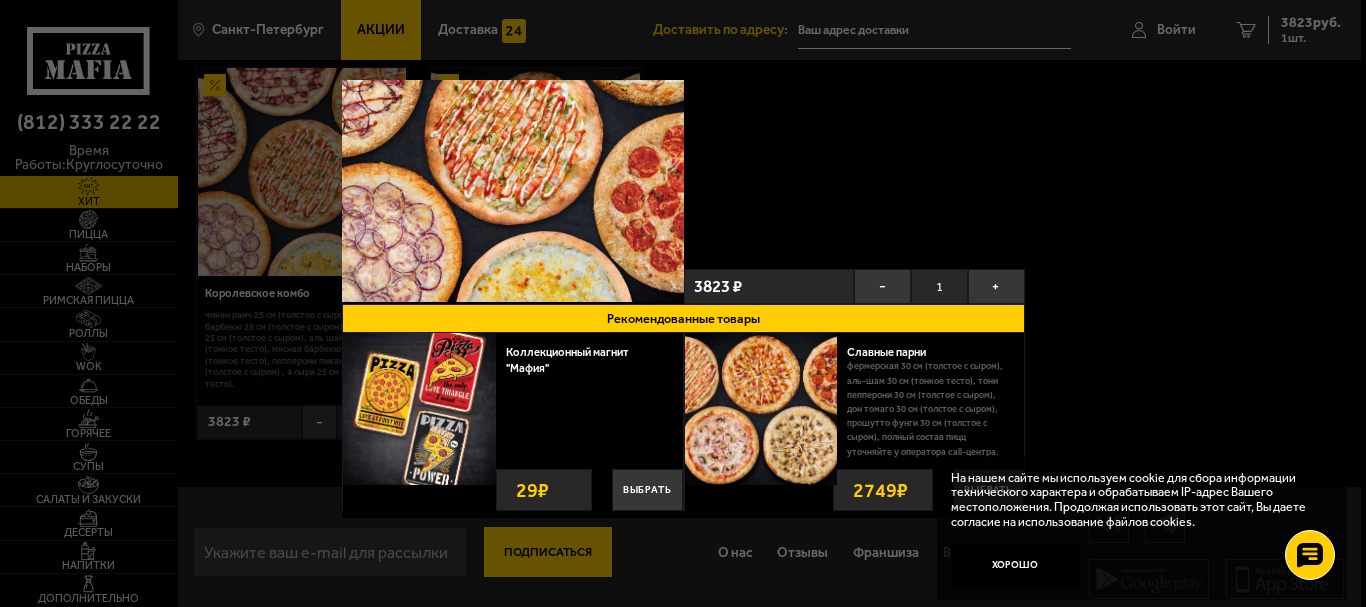 click at bounding box center (683, 303) 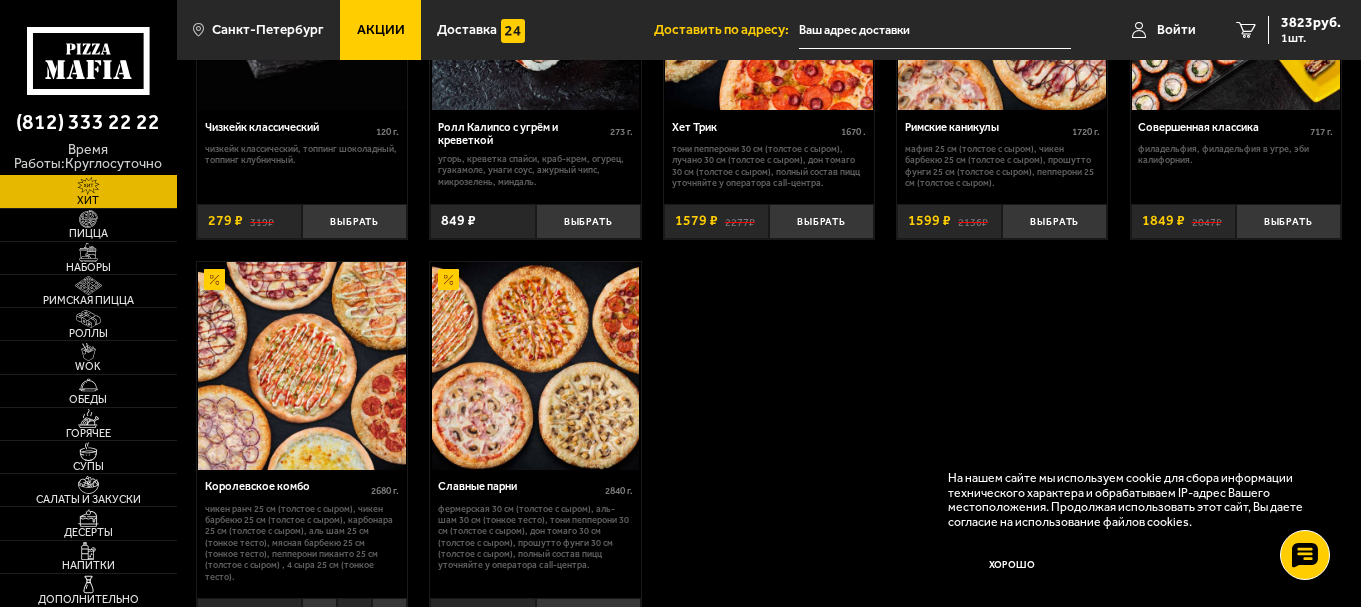 scroll, scrollTop: 1016, scrollLeft: 0, axis: vertical 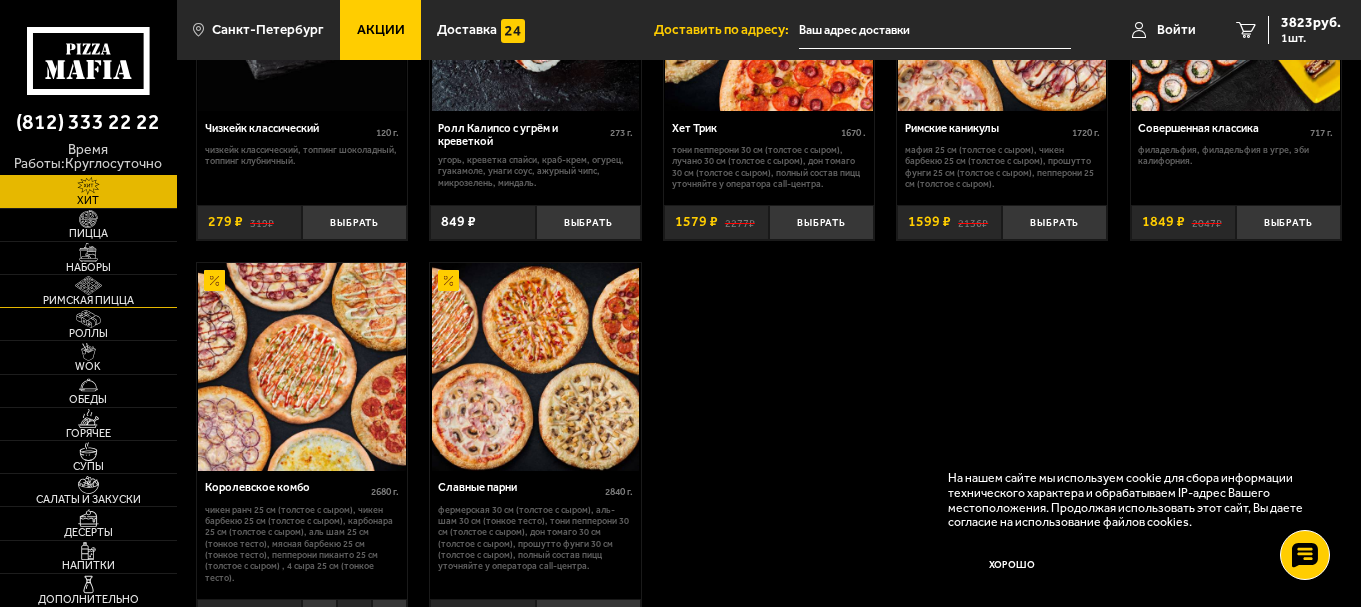 click at bounding box center [88, 285] 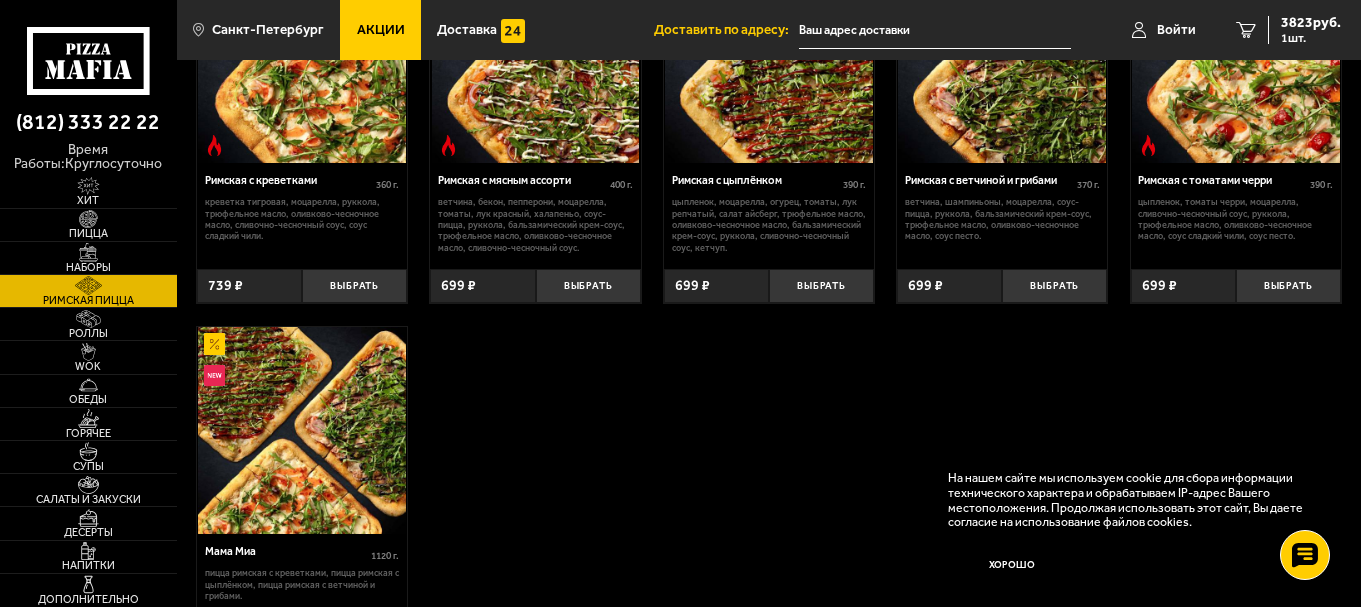 scroll, scrollTop: 400, scrollLeft: 0, axis: vertical 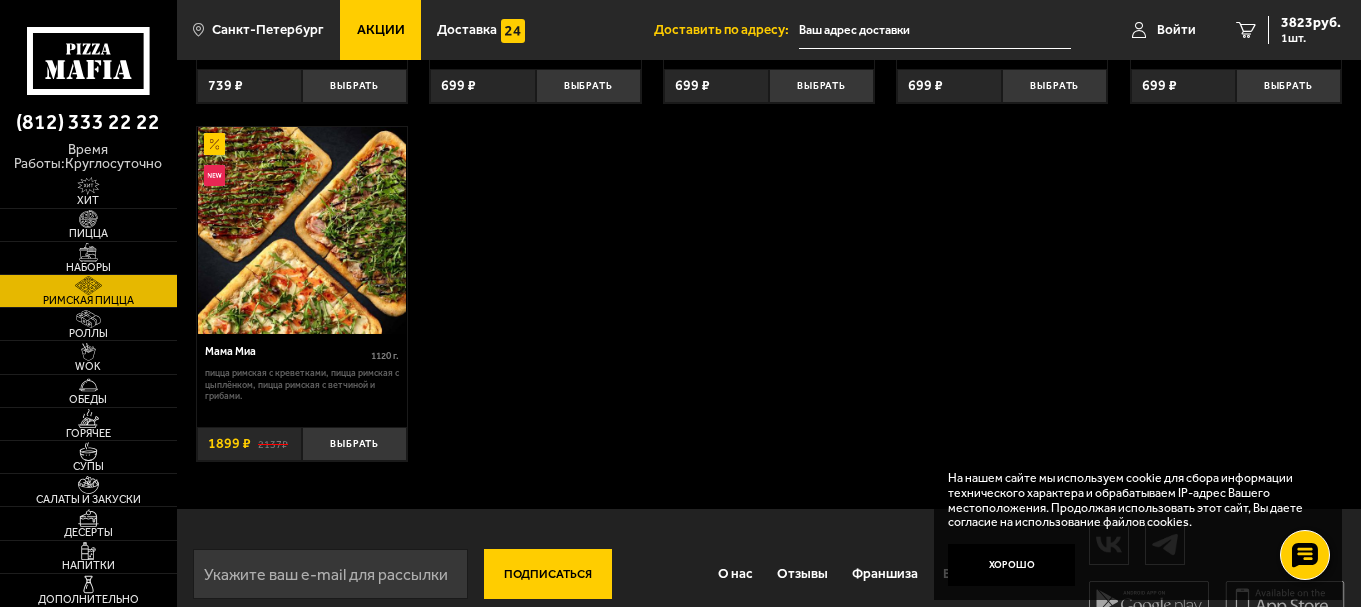 click at bounding box center (302, 231) 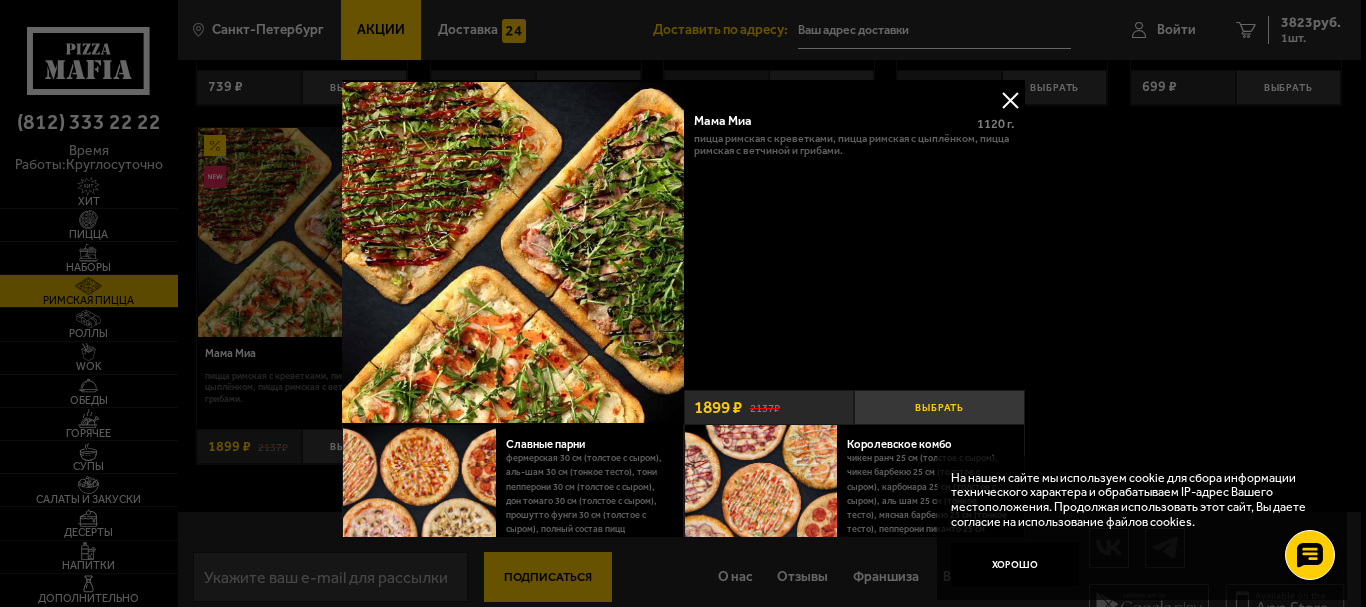 click on "Выбрать" at bounding box center [939, 407] 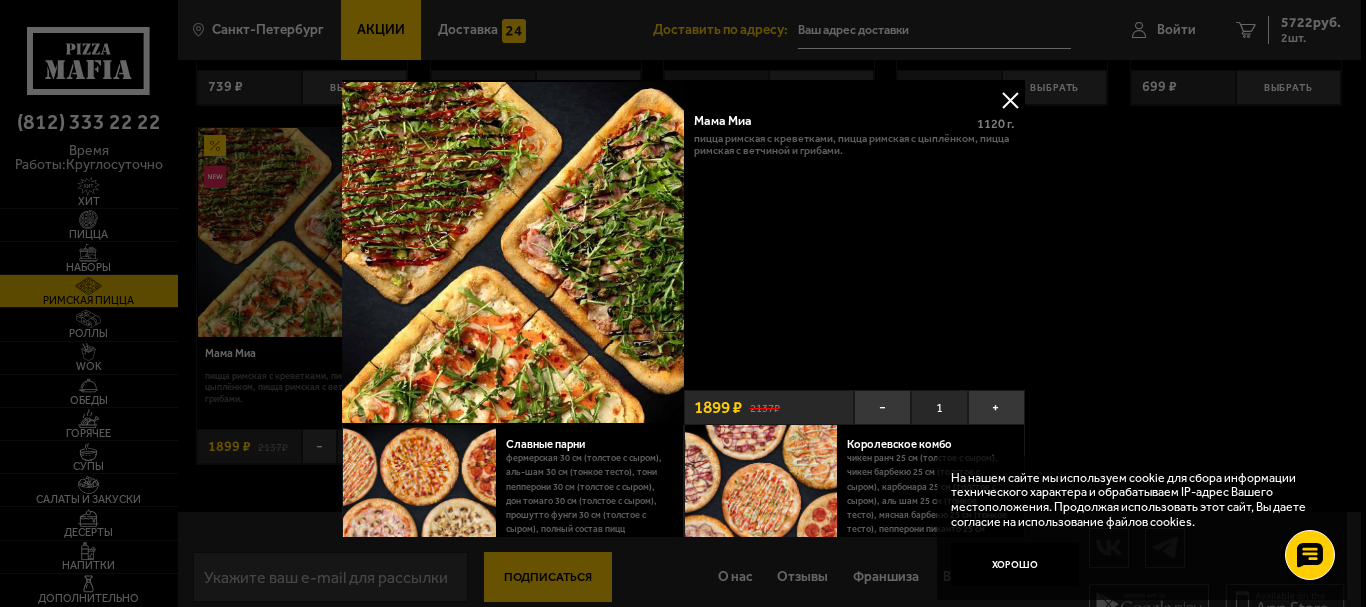 click at bounding box center (1010, 100) 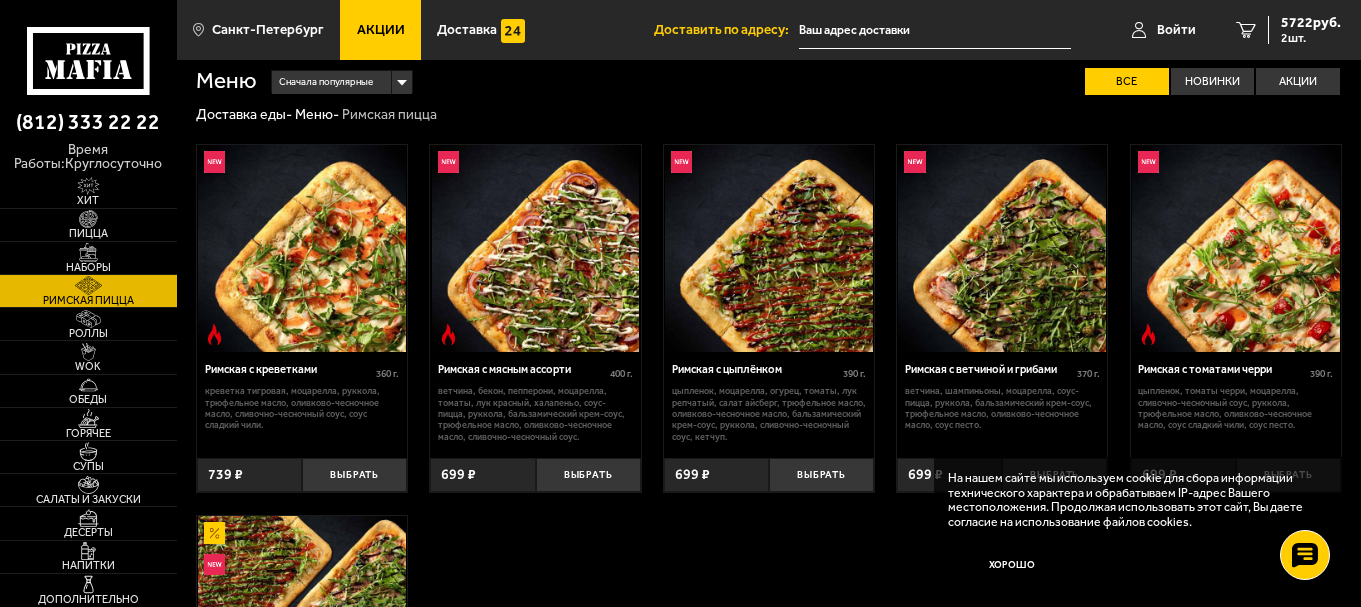 scroll, scrollTop: 0, scrollLeft: 0, axis: both 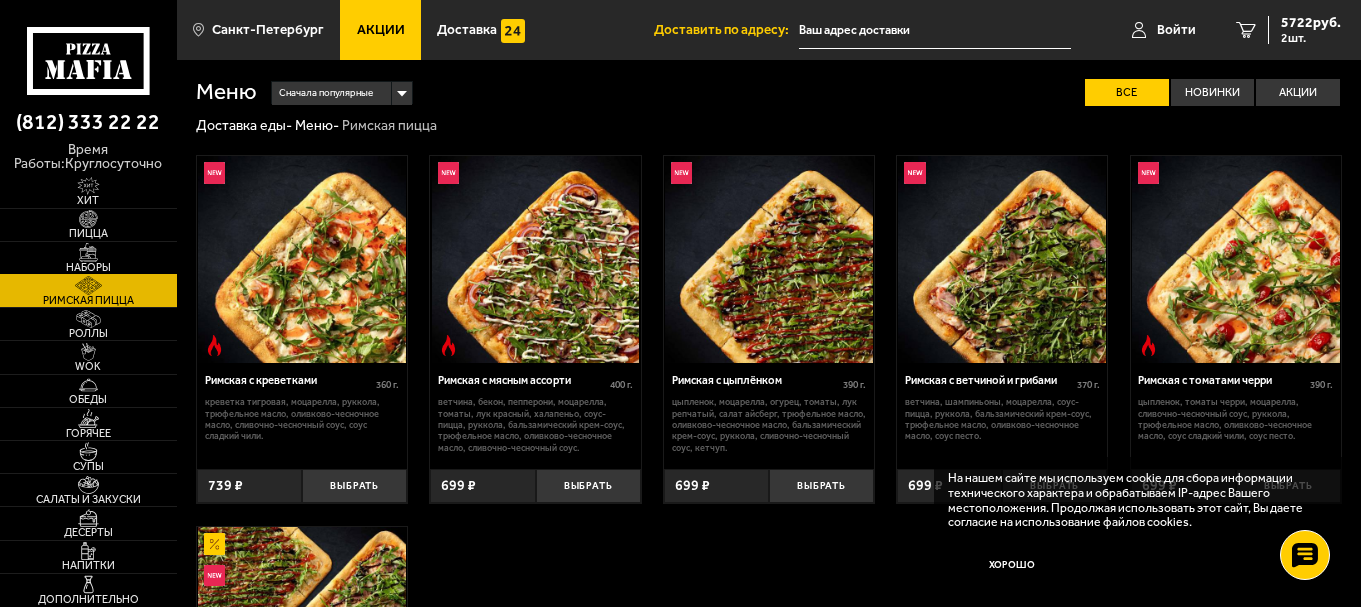 click on "Наборы" at bounding box center (88, 267) 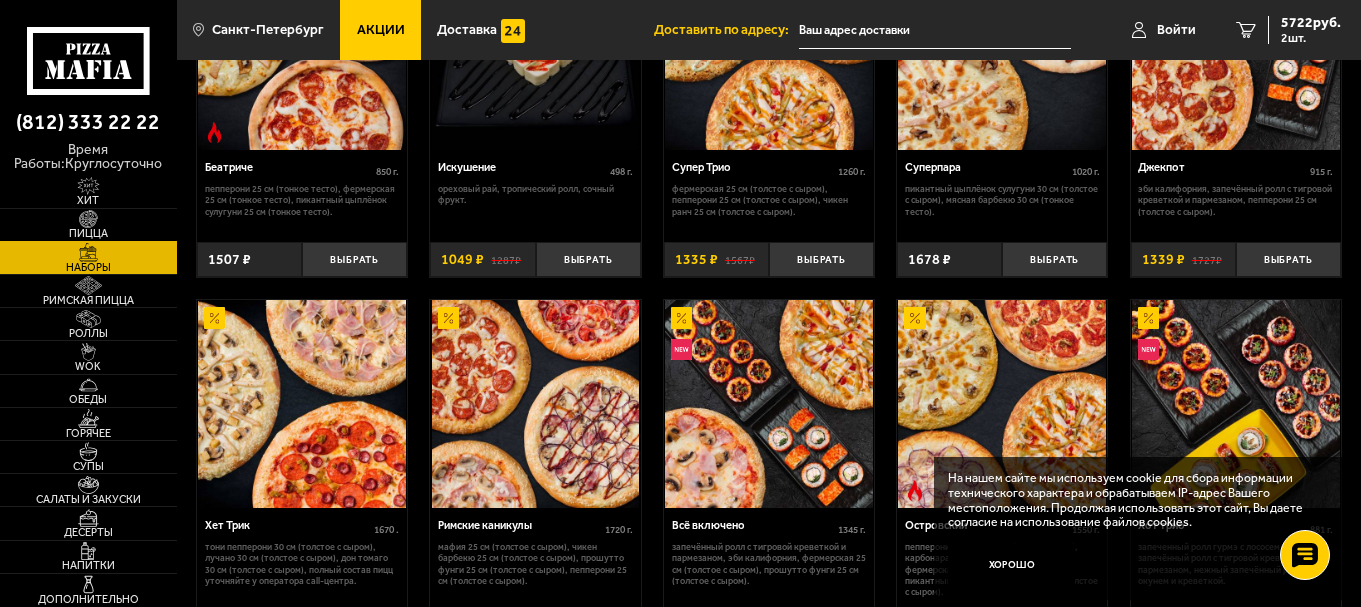 scroll, scrollTop: 900, scrollLeft: 0, axis: vertical 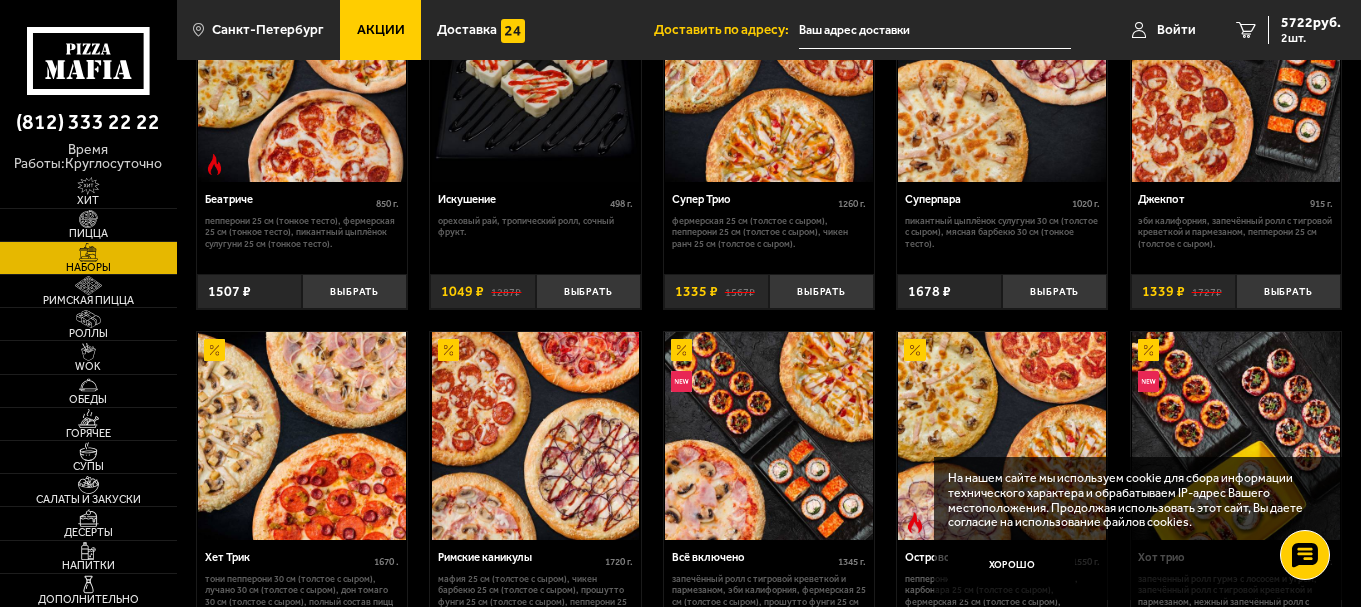 click at bounding box center (769, 79) 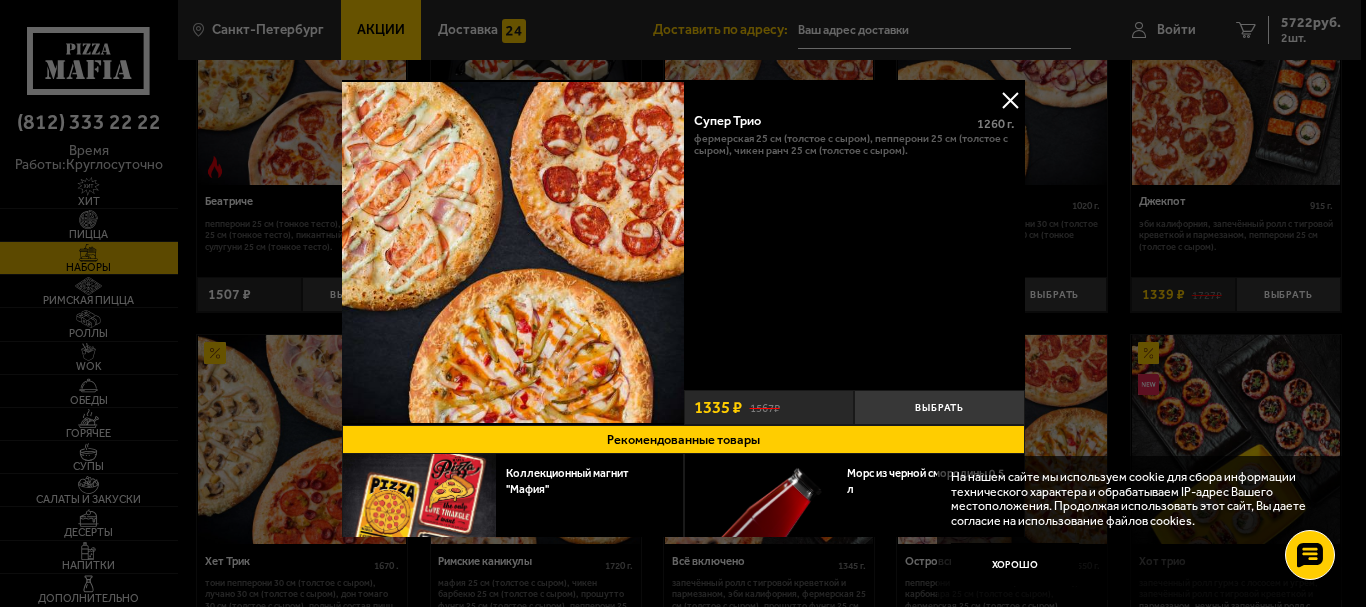 click at bounding box center (1010, 100) 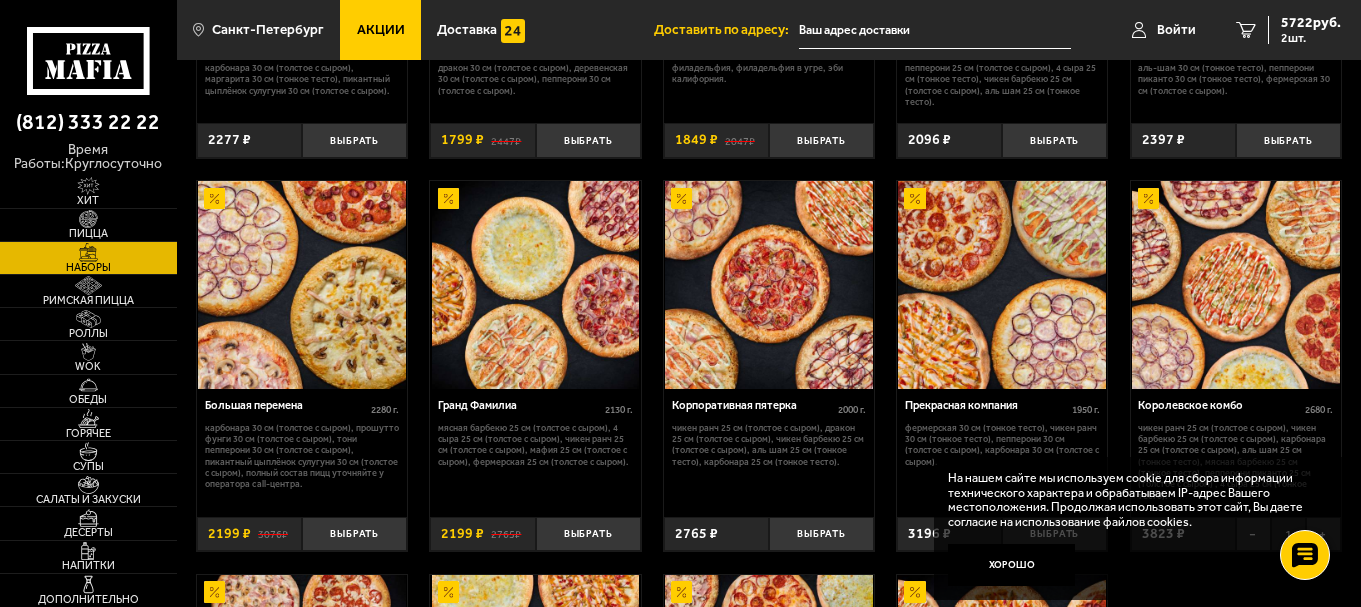 scroll, scrollTop: 1800, scrollLeft: 0, axis: vertical 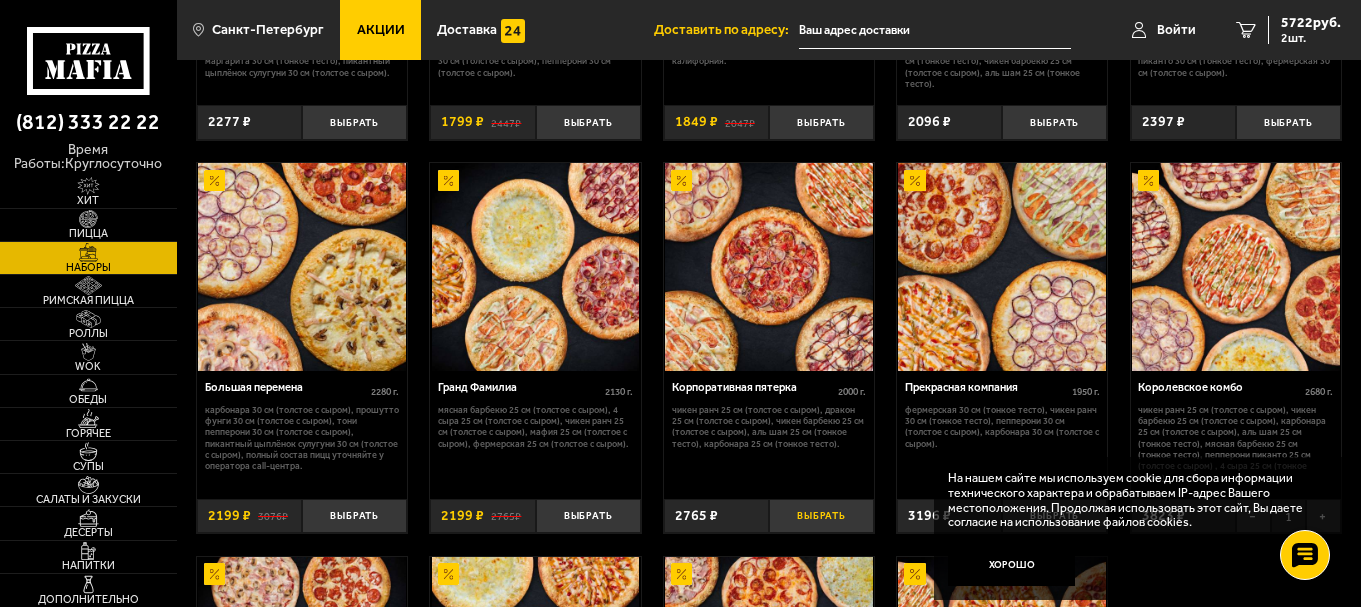 click on "Выбрать" at bounding box center (821, 516) 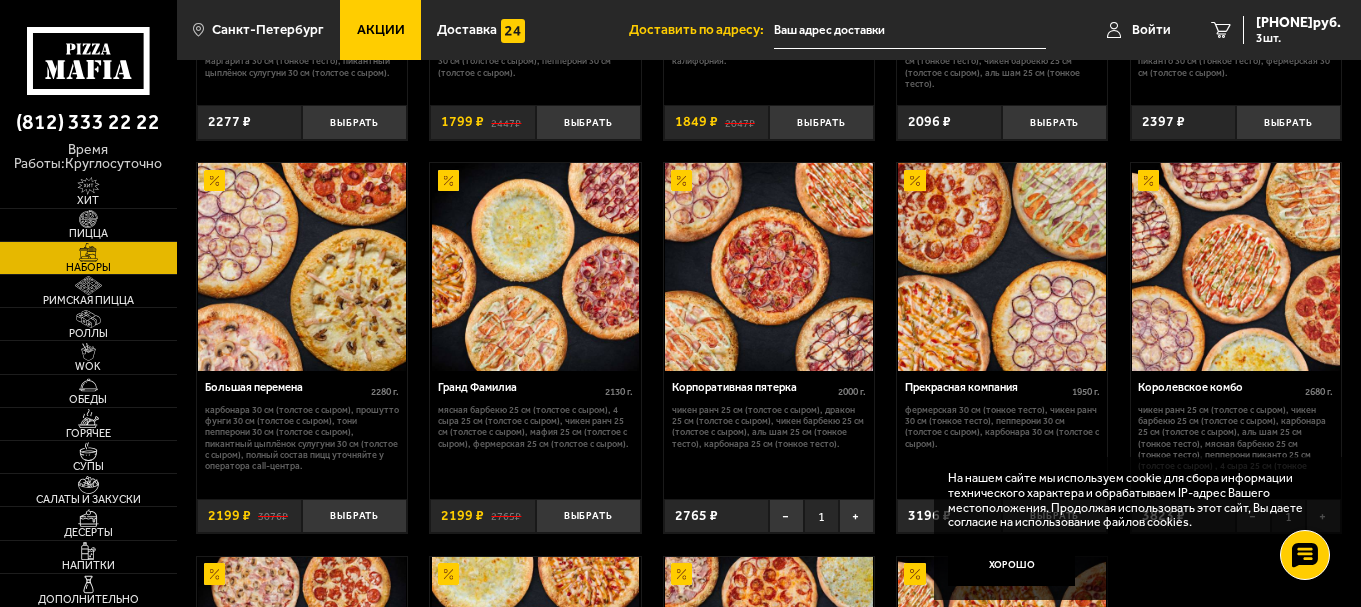 click at bounding box center (769, 267) 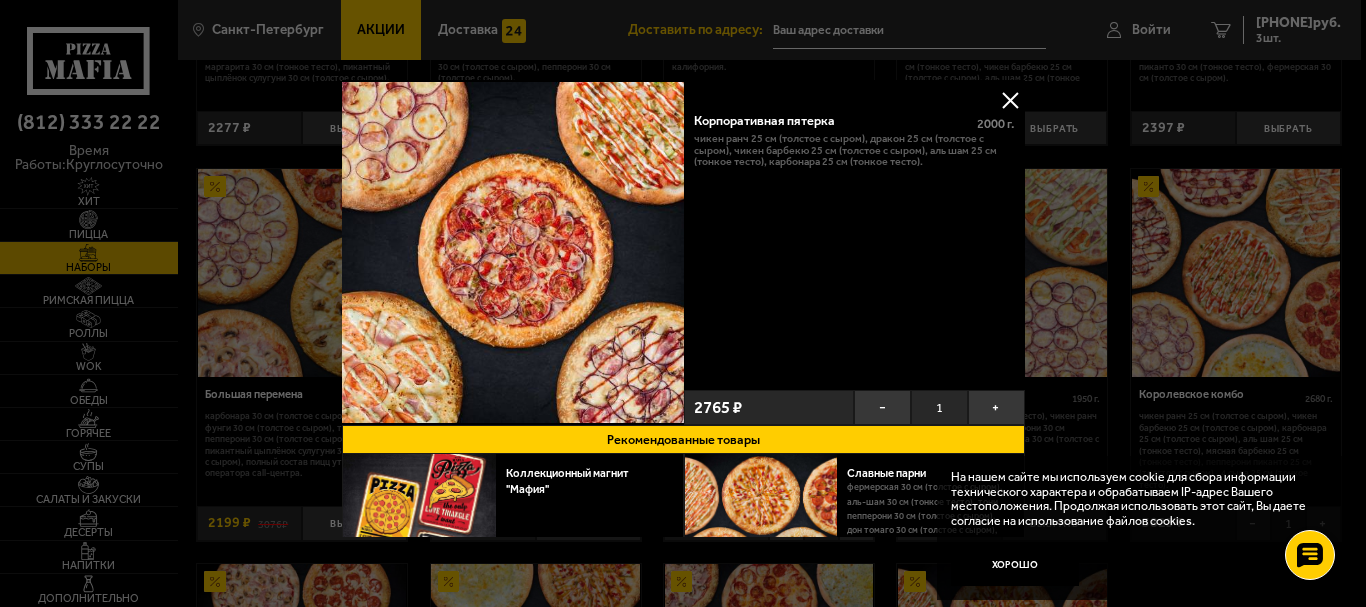 drag, startPoint x: 283, startPoint y: 537, endPoint x: 355, endPoint y: 617, distance: 107.62899 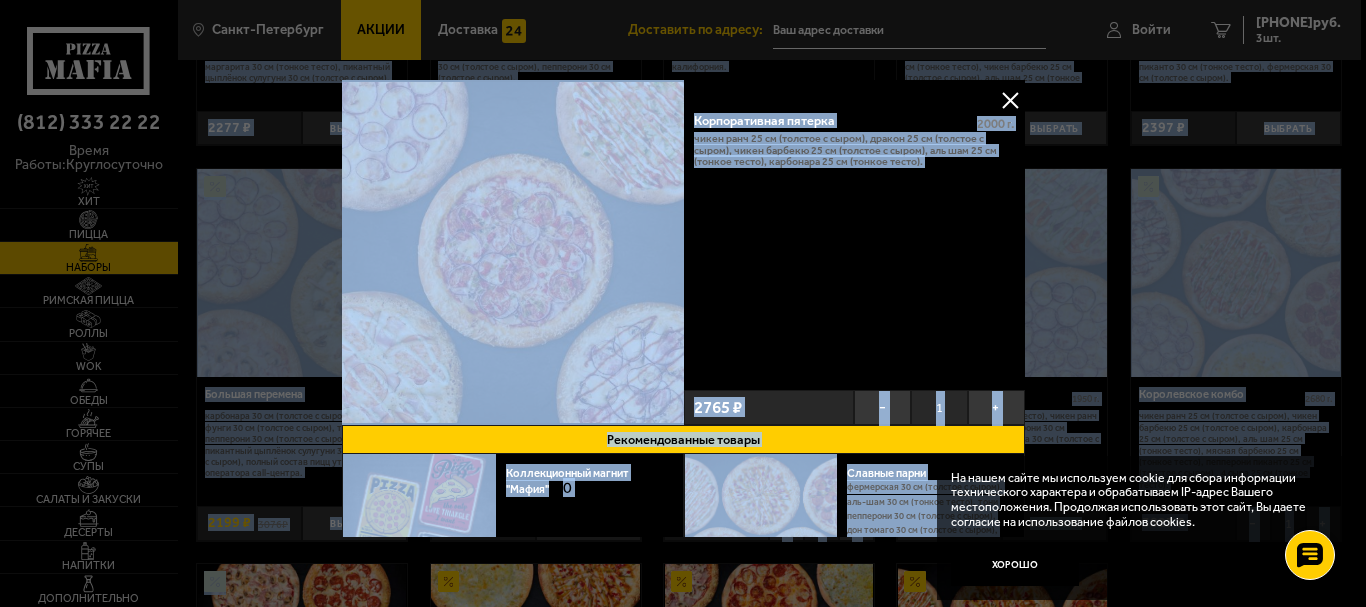 click at bounding box center (1010, 100) 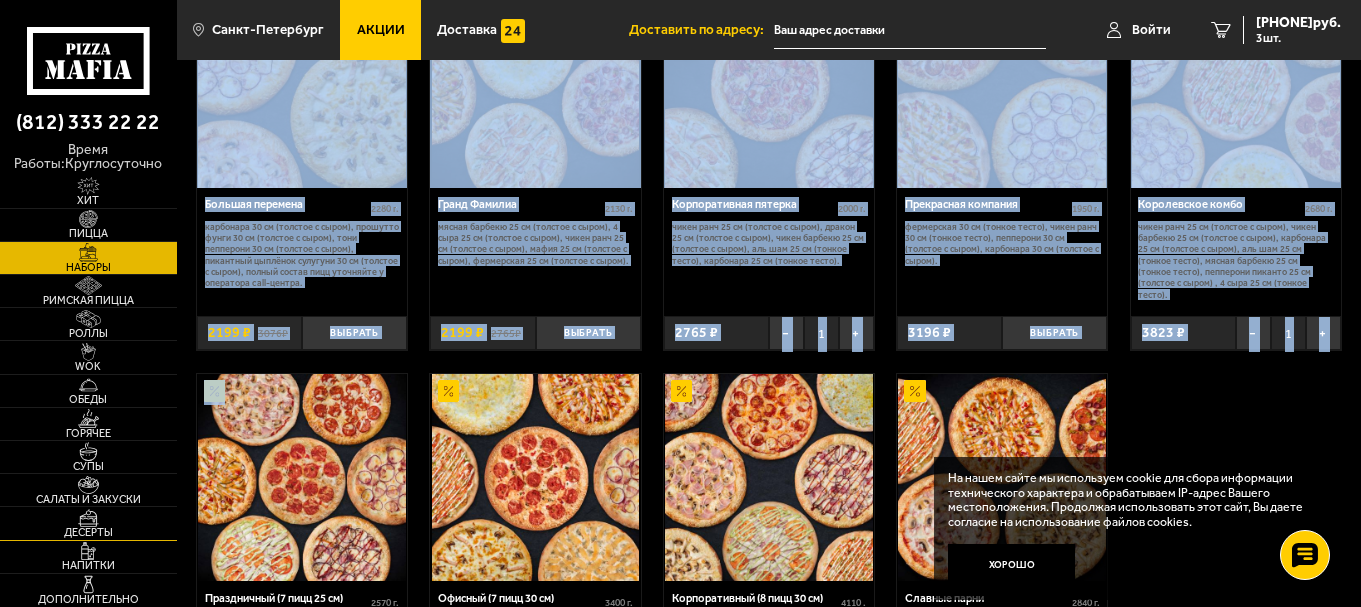 scroll, scrollTop: 2217, scrollLeft: 0, axis: vertical 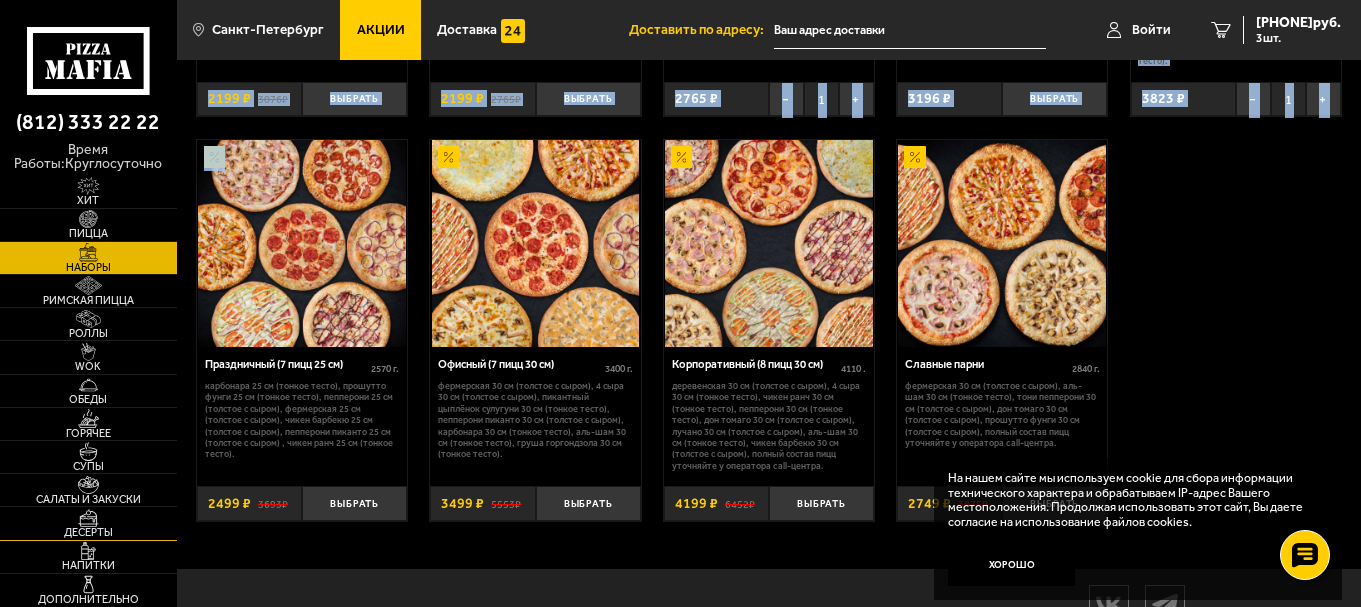 click at bounding box center (88, 518) 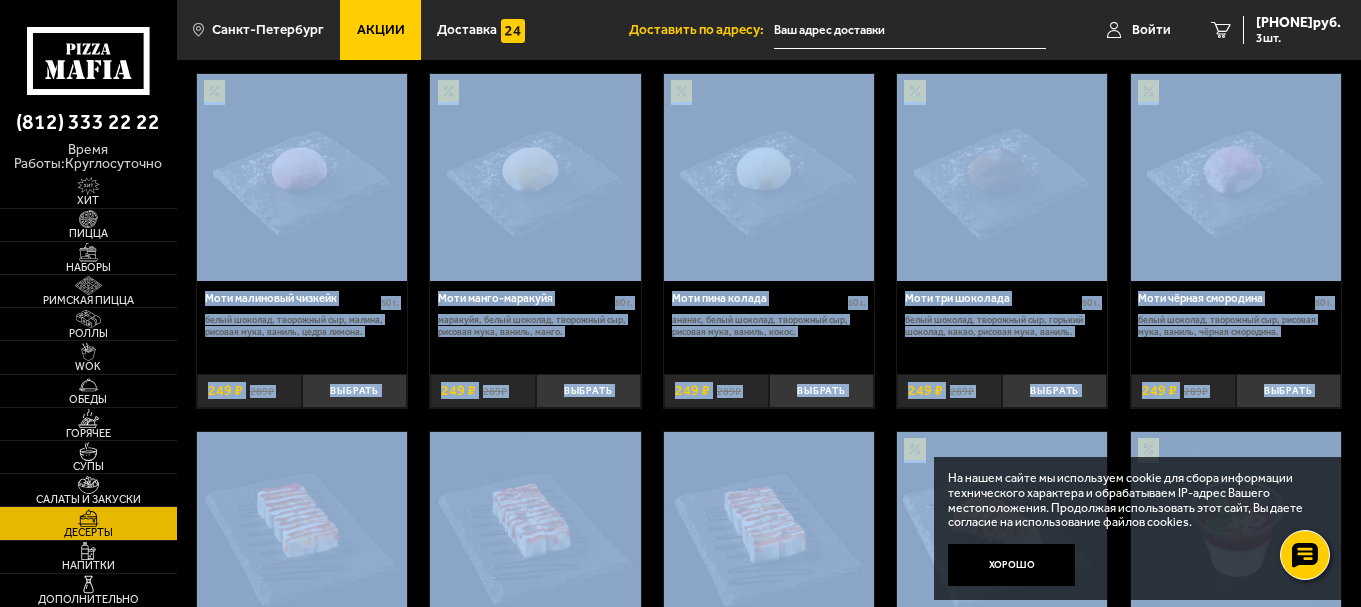 scroll, scrollTop: 0, scrollLeft: 0, axis: both 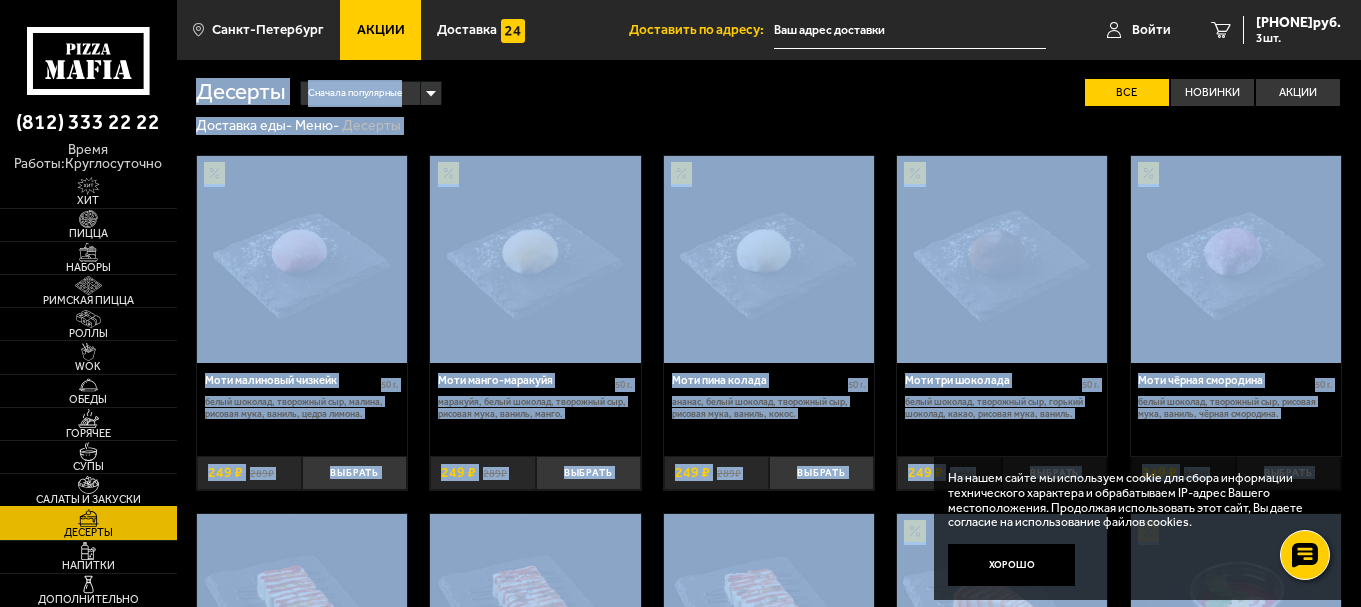click at bounding box center (88, 485) 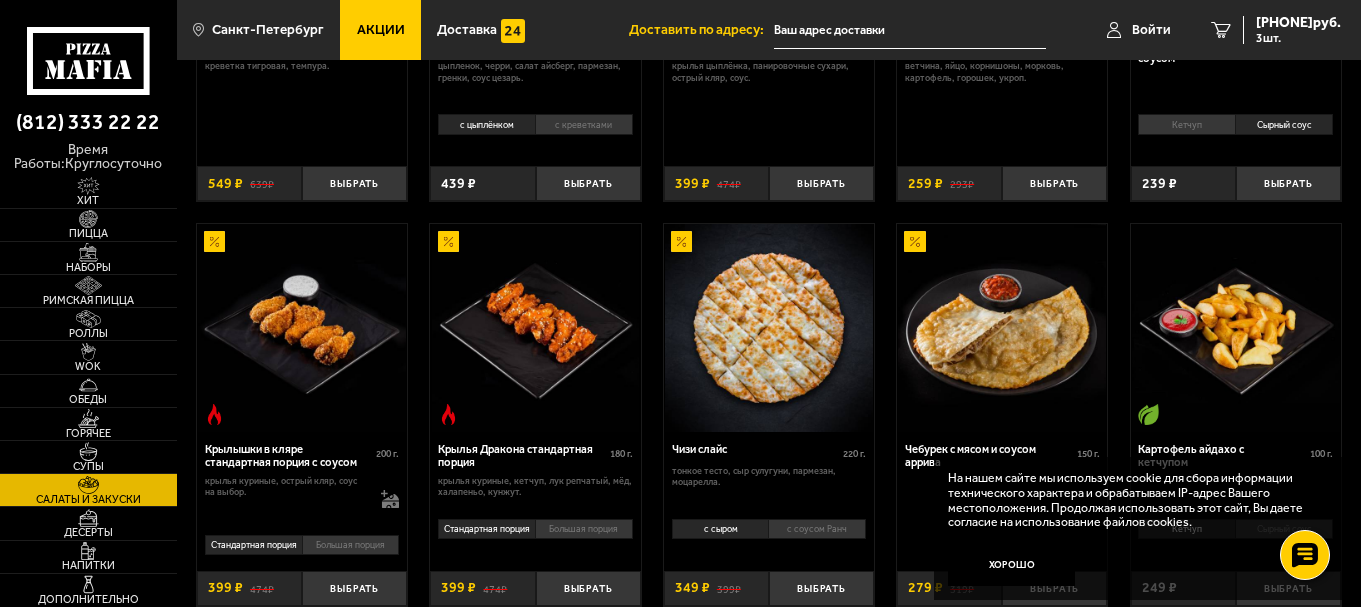 scroll, scrollTop: 0, scrollLeft: 0, axis: both 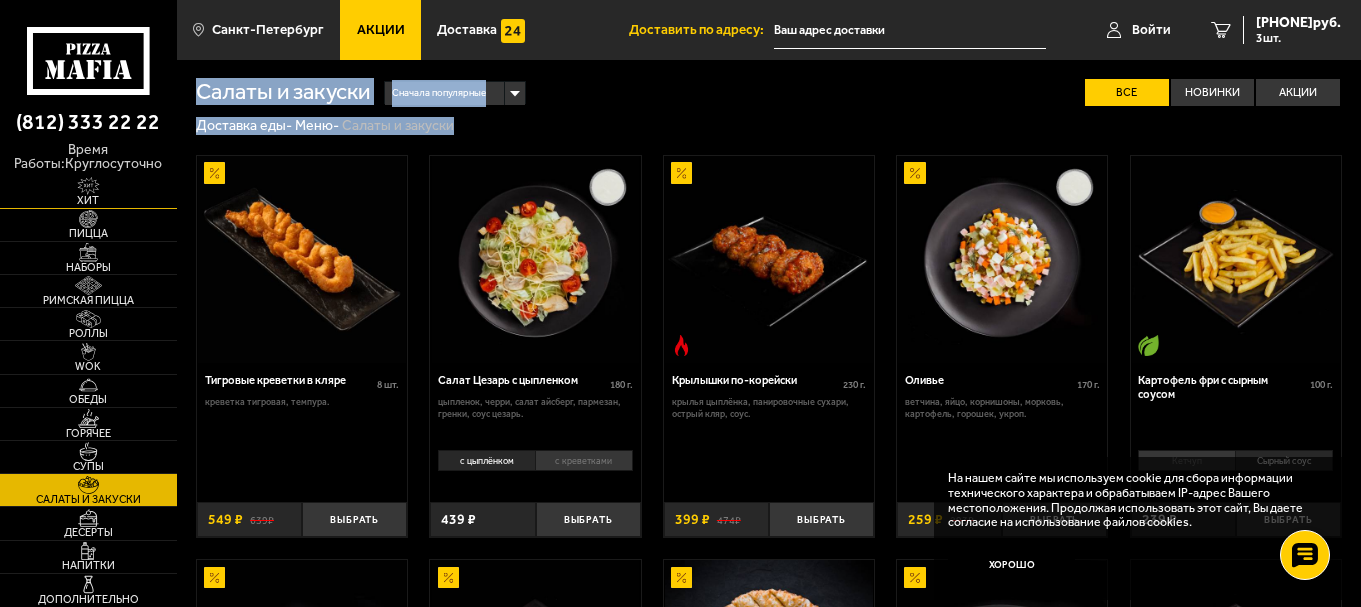 click at bounding box center [88, 186] 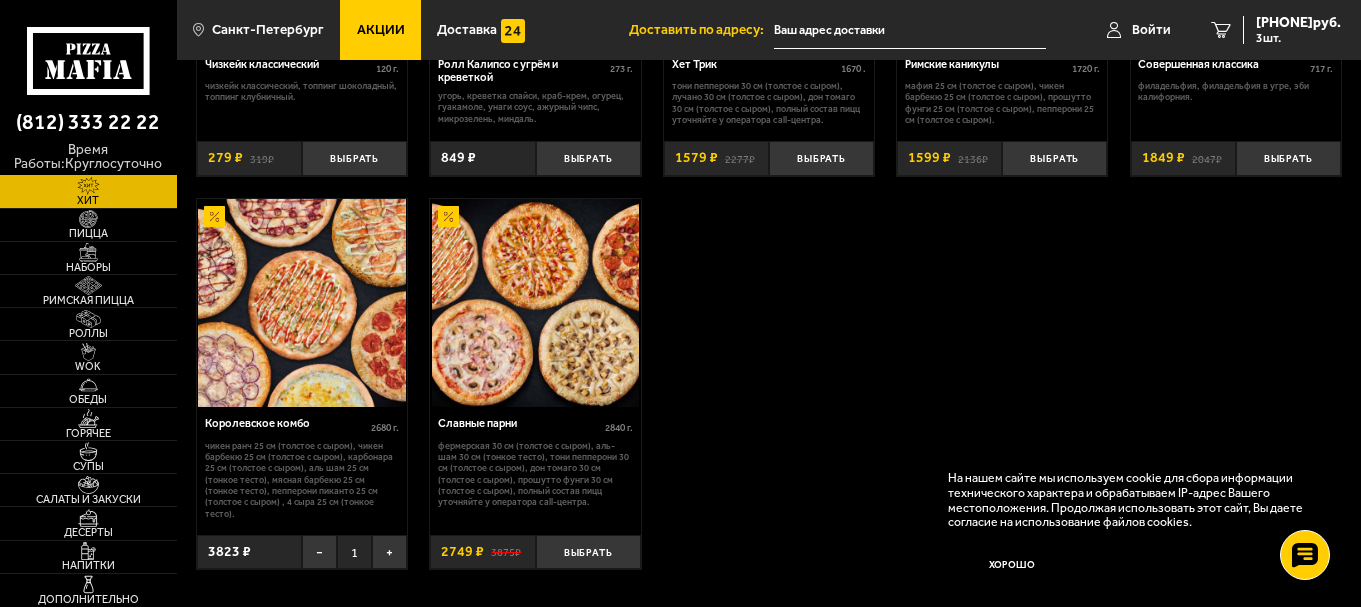 scroll, scrollTop: 1200, scrollLeft: 0, axis: vertical 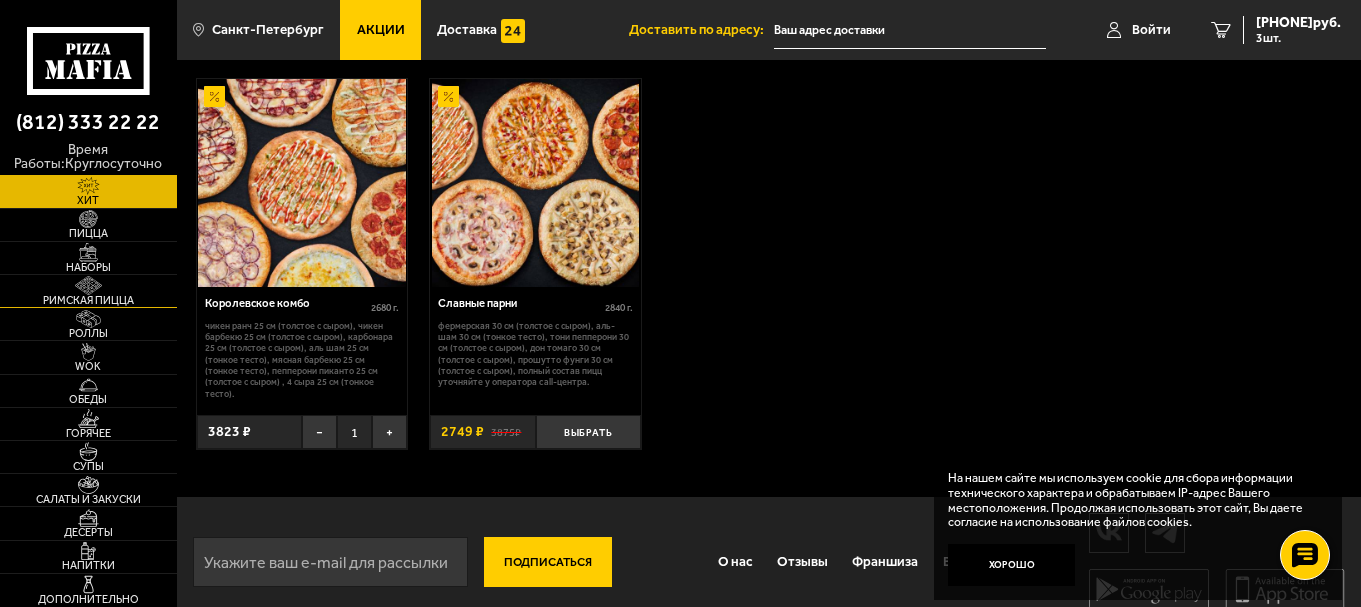click at bounding box center (88, 285) 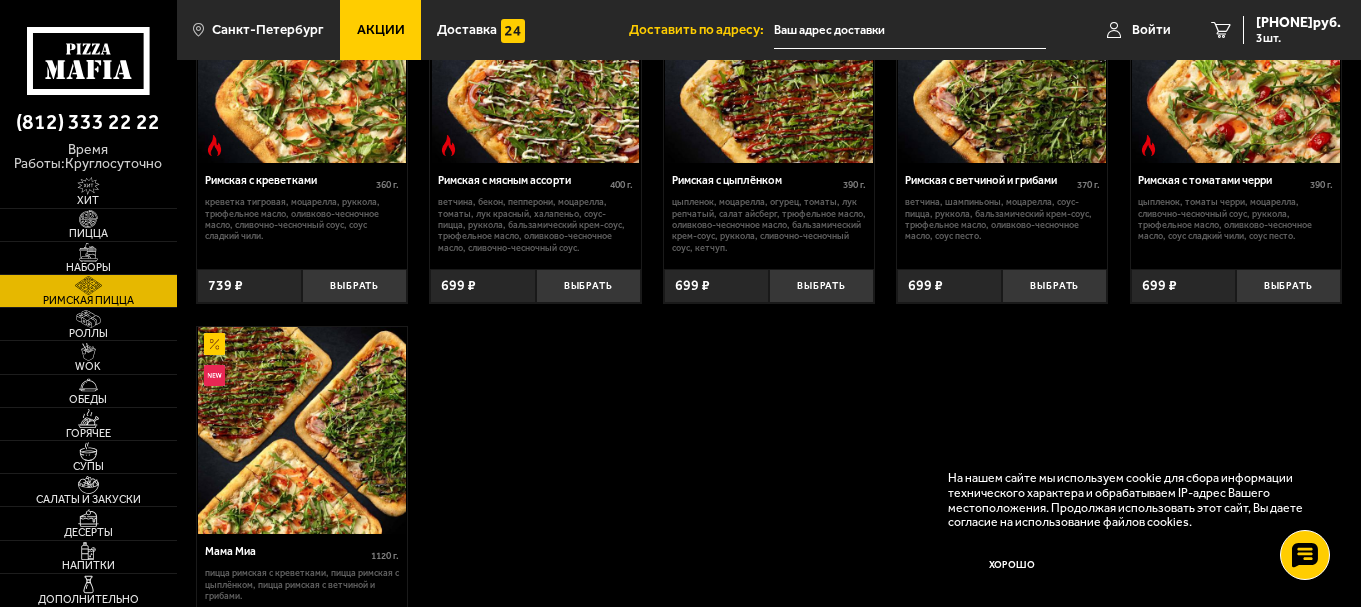 scroll, scrollTop: 400, scrollLeft: 0, axis: vertical 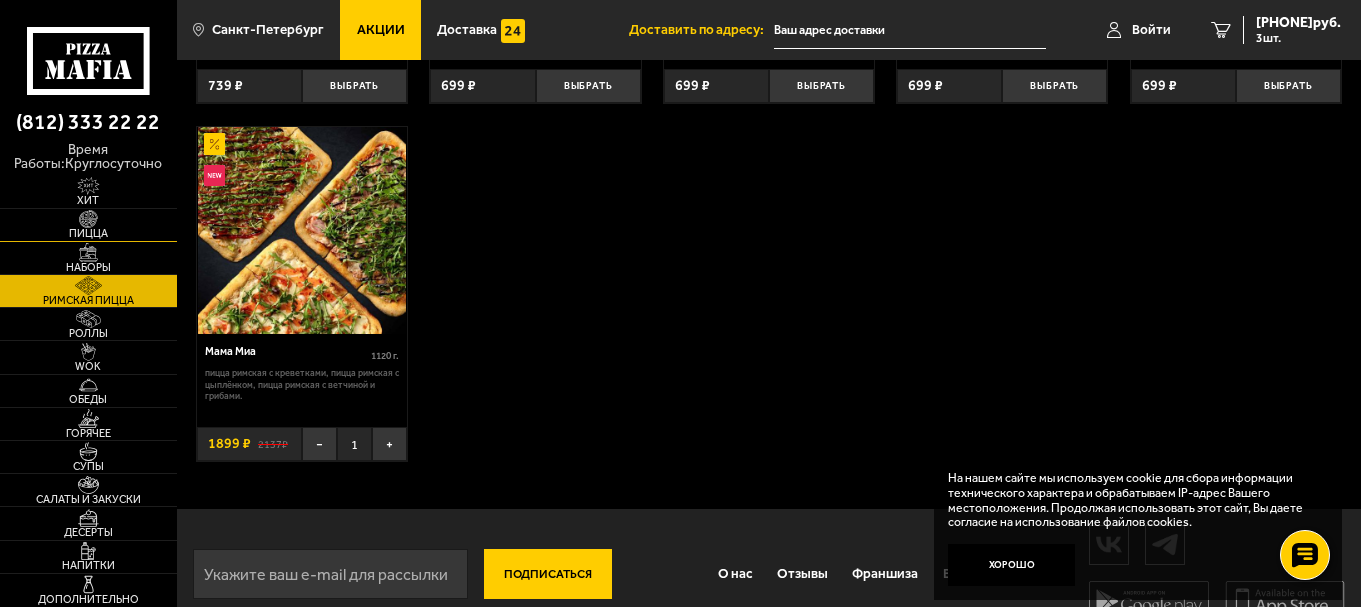 click at bounding box center [88, 219] 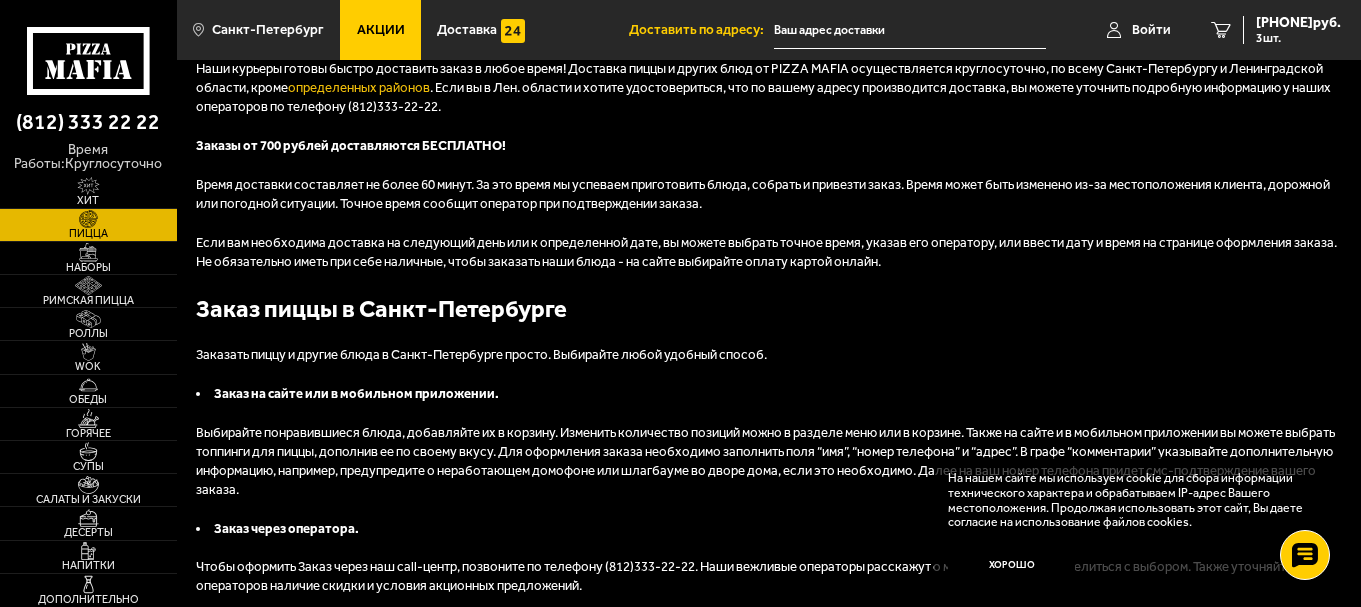 scroll, scrollTop: 3403, scrollLeft: 0, axis: vertical 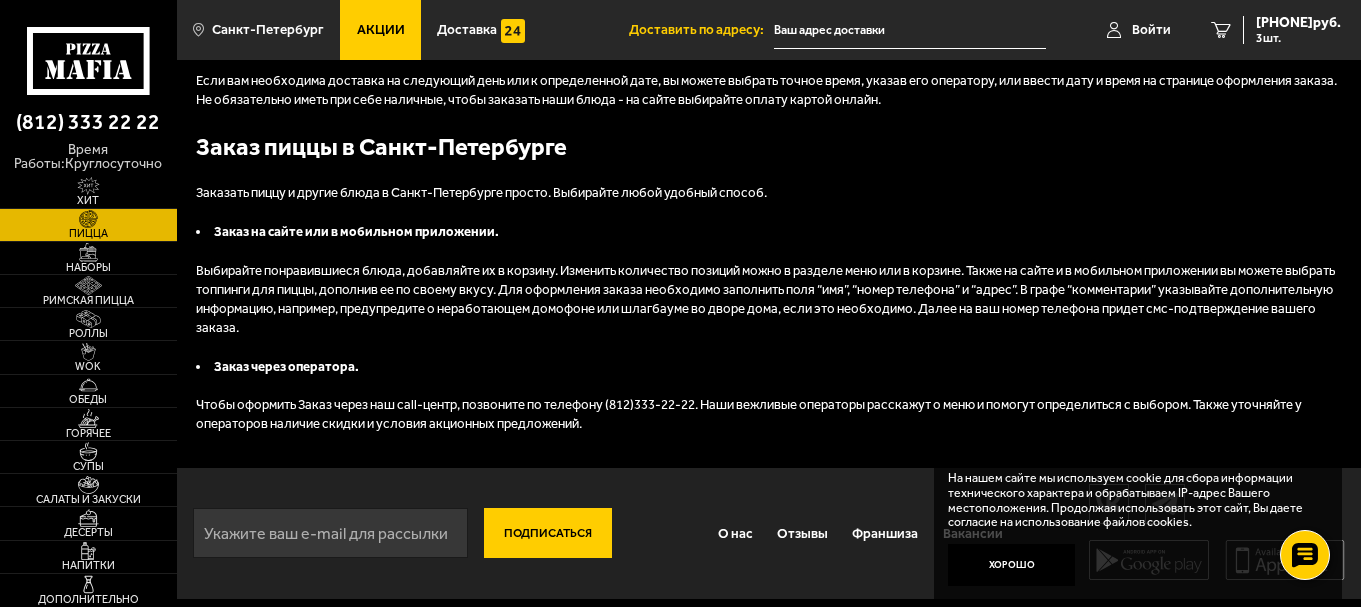 click on "Акции" at bounding box center (381, 30) 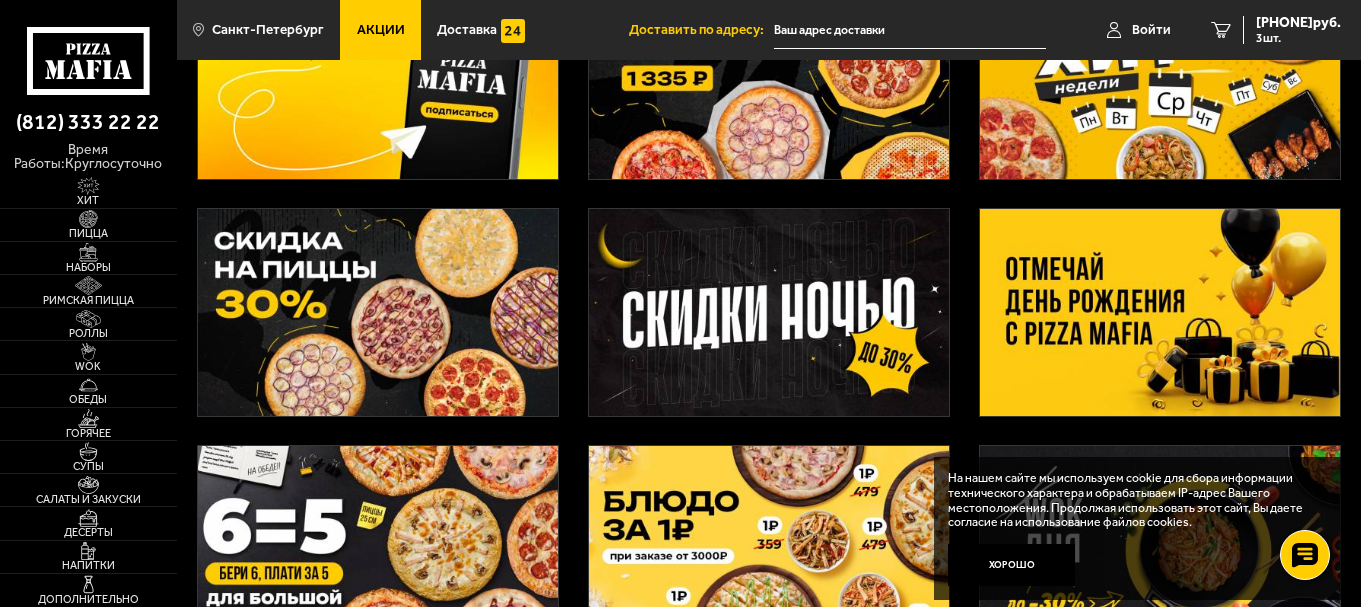 scroll, scrollTop: 300, scrollLeft: 0, axis: vertical 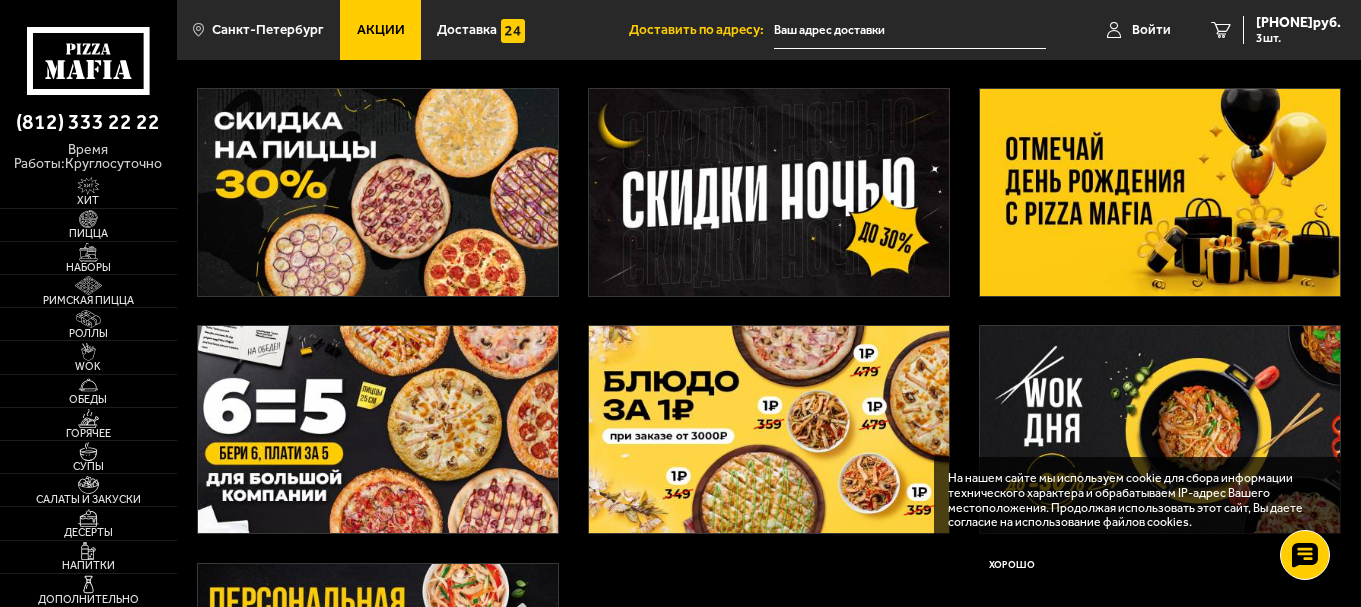 click at bounding box center [1160, 192] 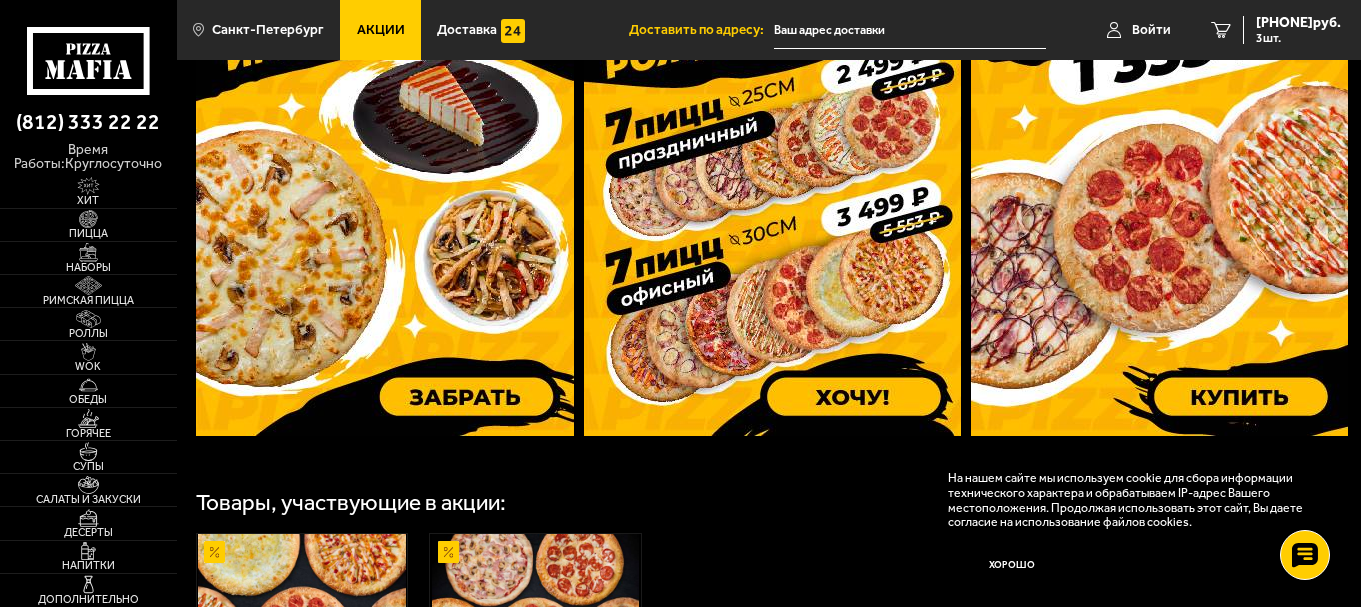 scroll, scrollTop: 719, scrollLeft: 0, axis: vertical 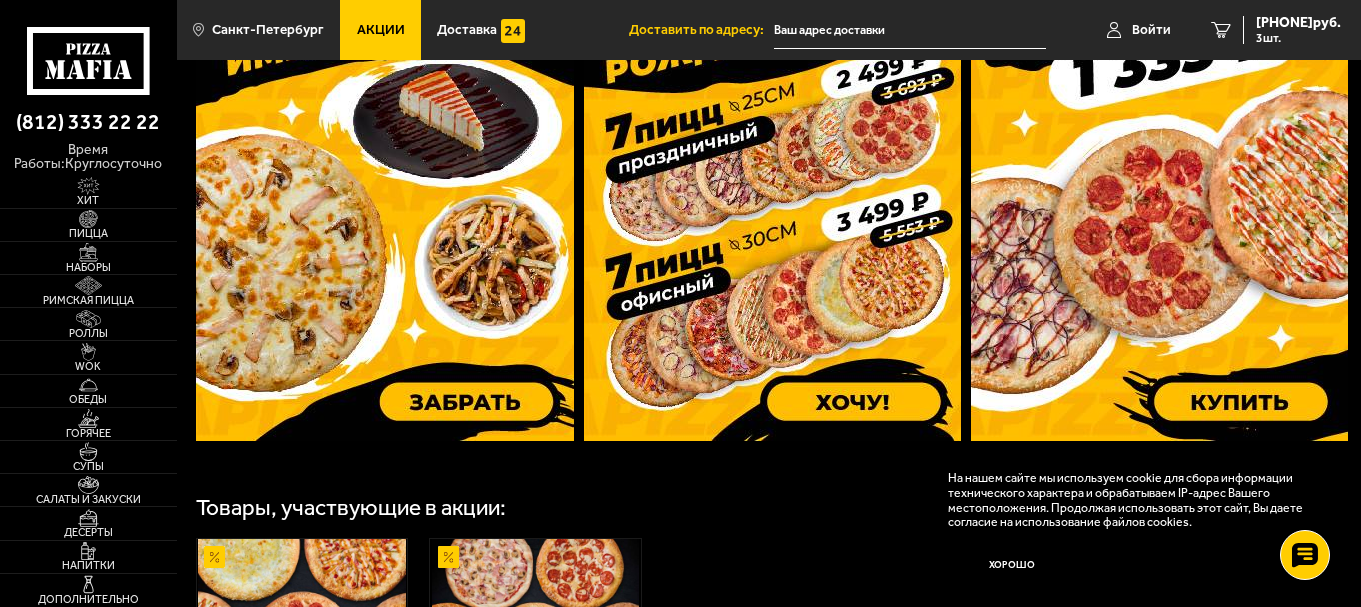 click at bounding box center (772, 191) 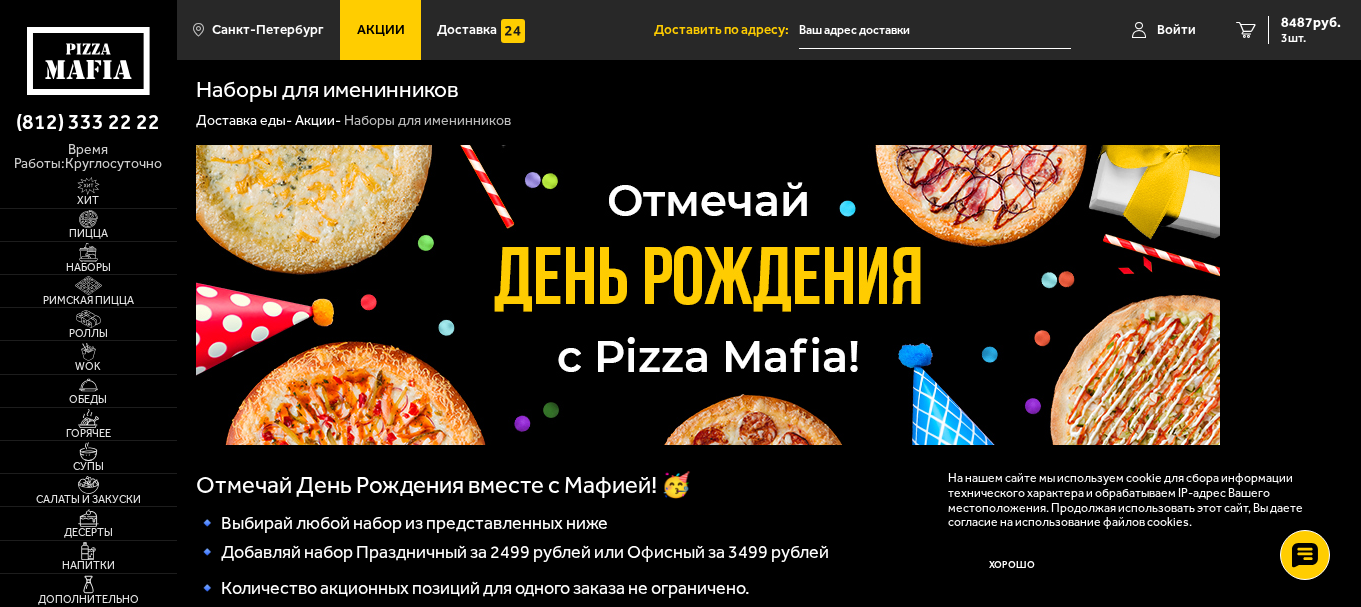 scroll, scrollTop: 300, scrollLeft: 0, axis: vertical 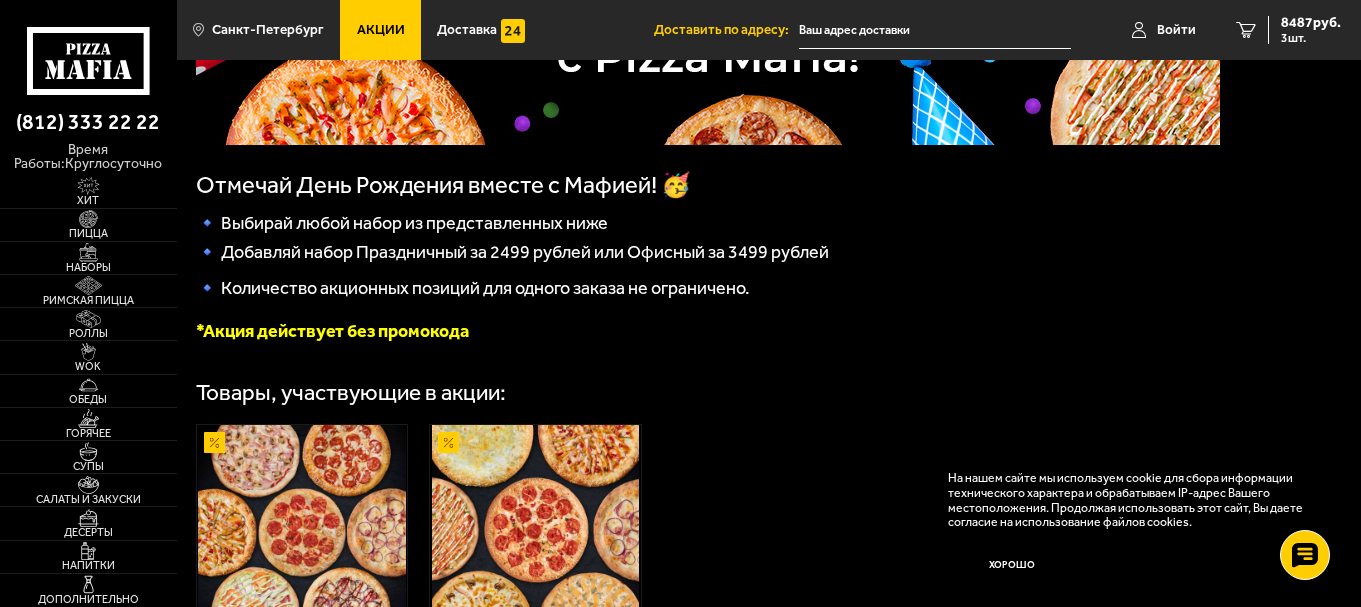 click on "Акции" at bounding box center (381, 30) 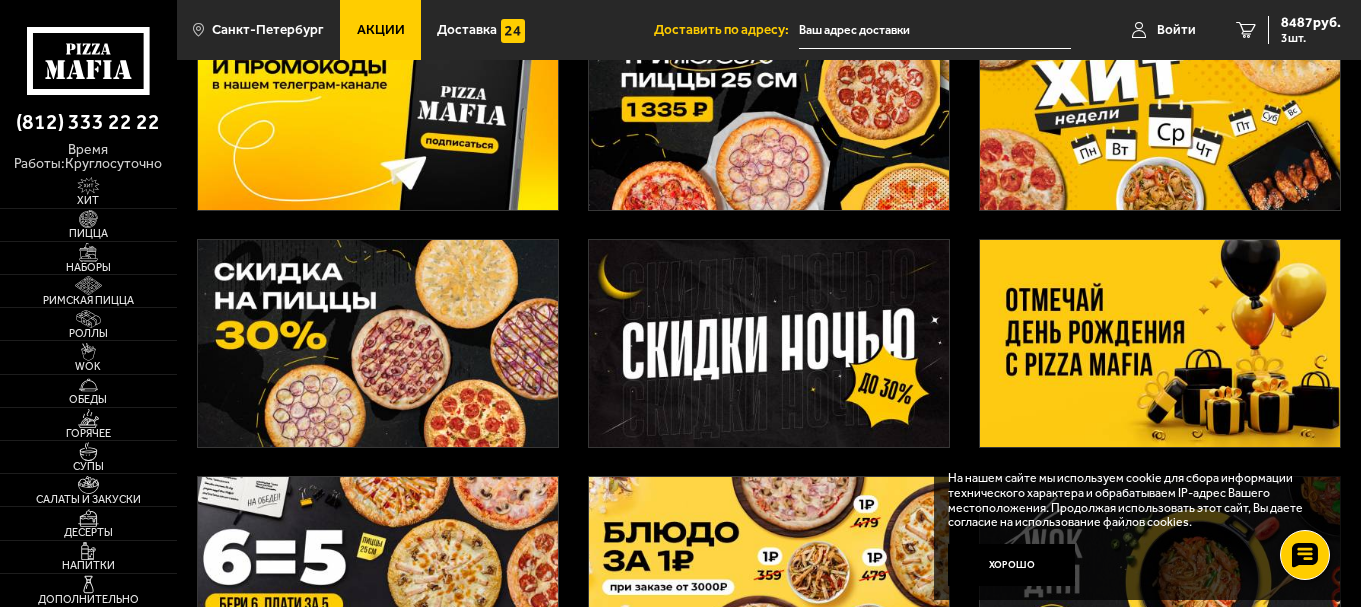 scroll, scrollTop: 200, scrollLeft: 0, axis: vertical 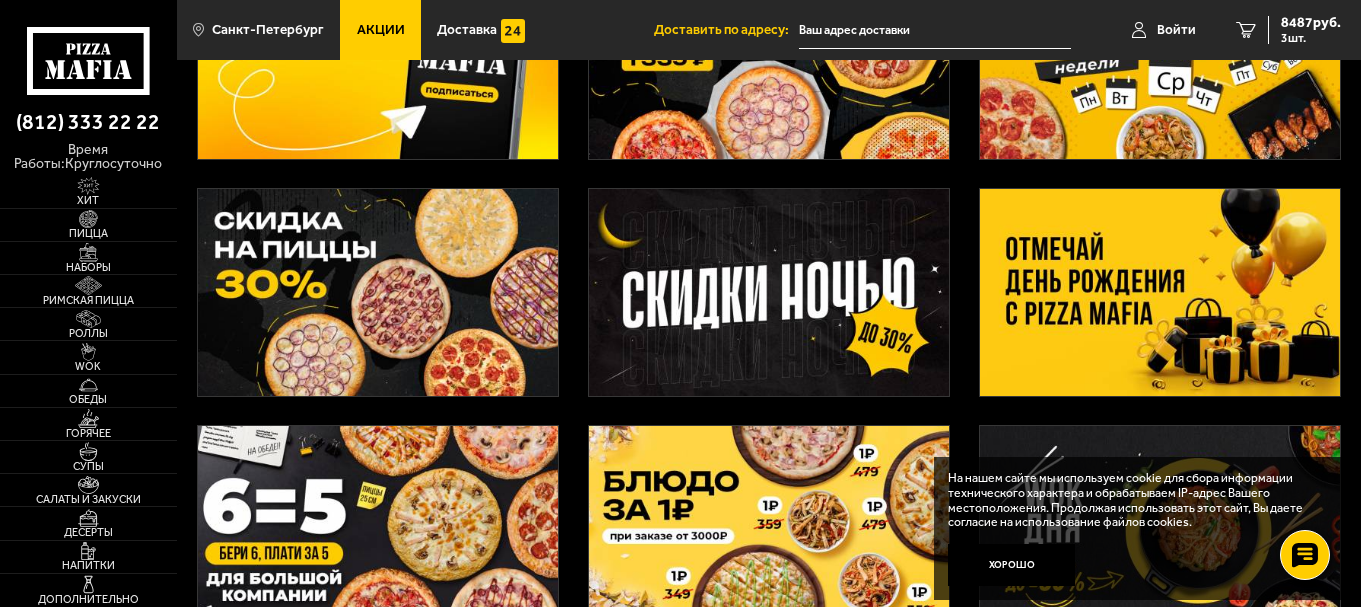 click at bounding box center [378, 292] 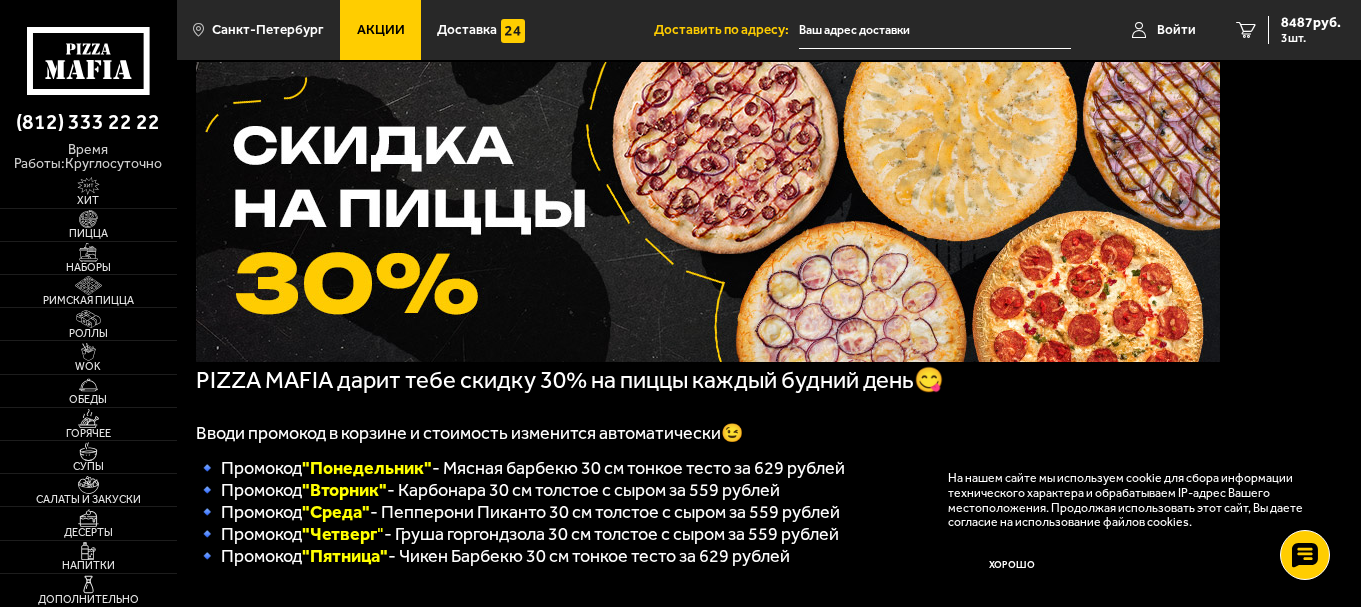 scroll, scrollTop: 0, scrollLeft: 0, axis: both 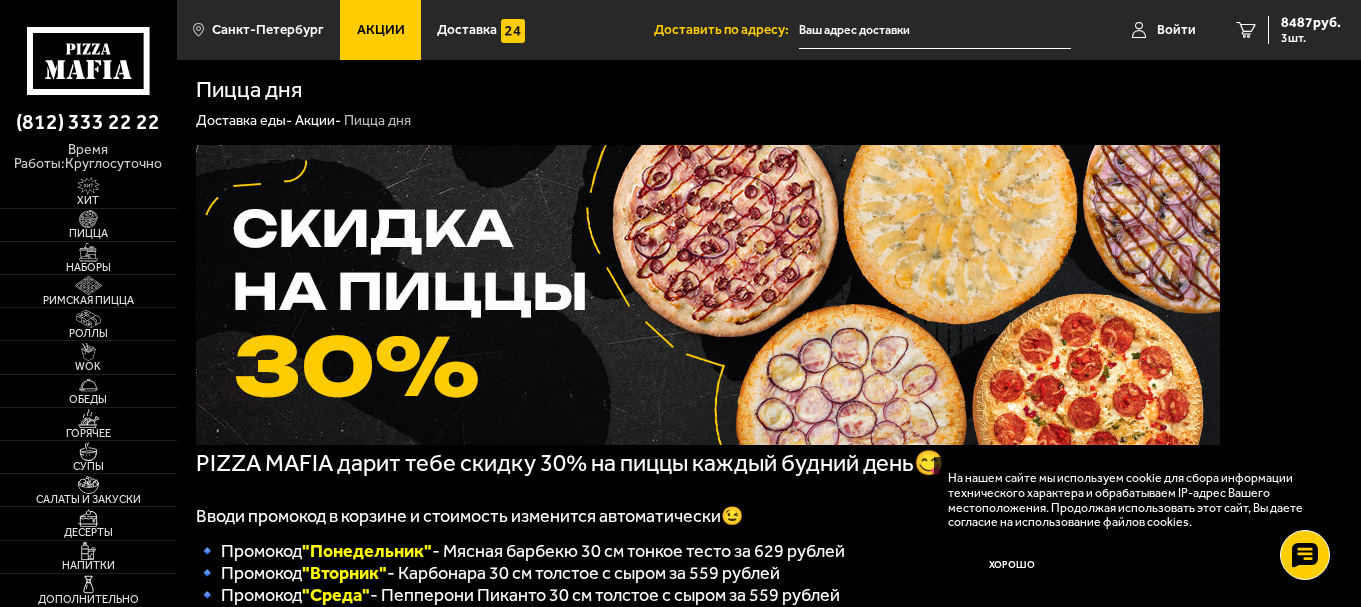 click on "Акции" at bounding box center [381, 30] 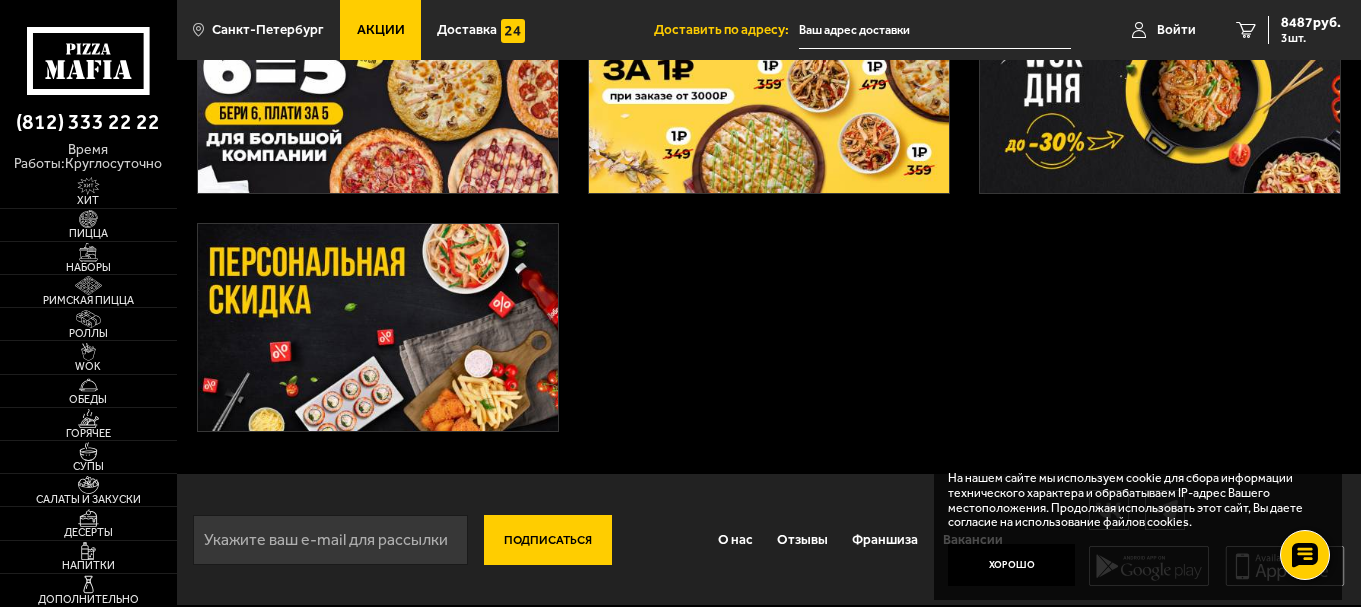 scroll, scrollTop: 642, scrollLeft: 0, axis: vertical 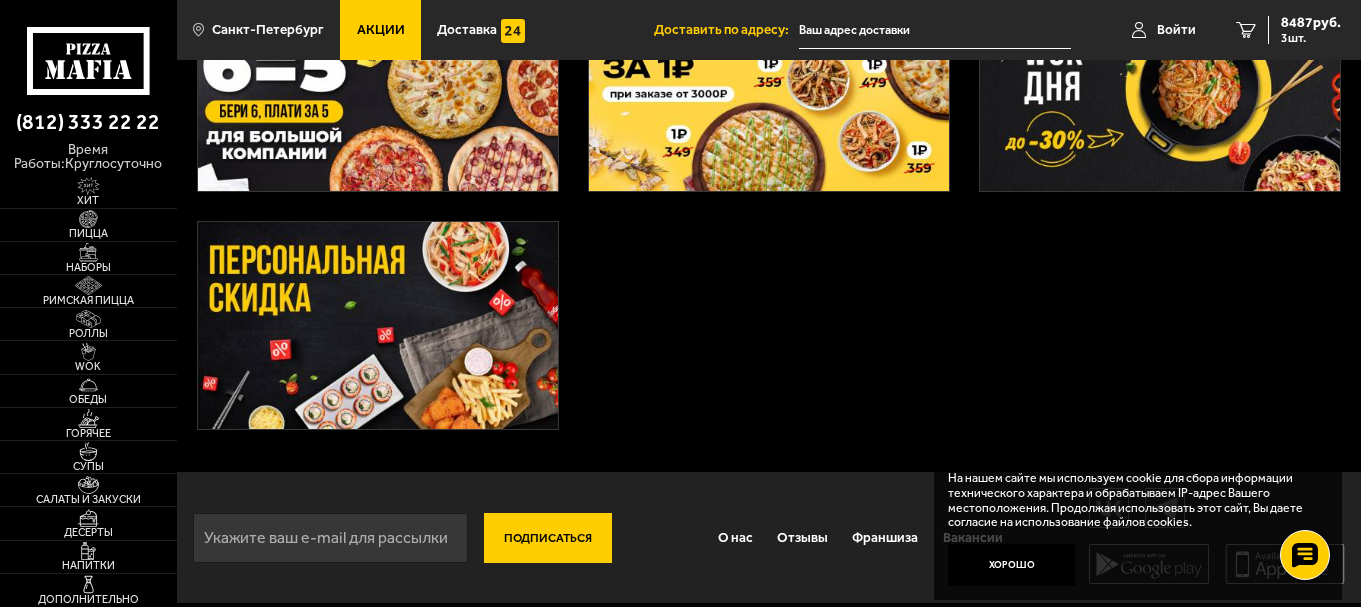 click at bounding box center [378, 325] 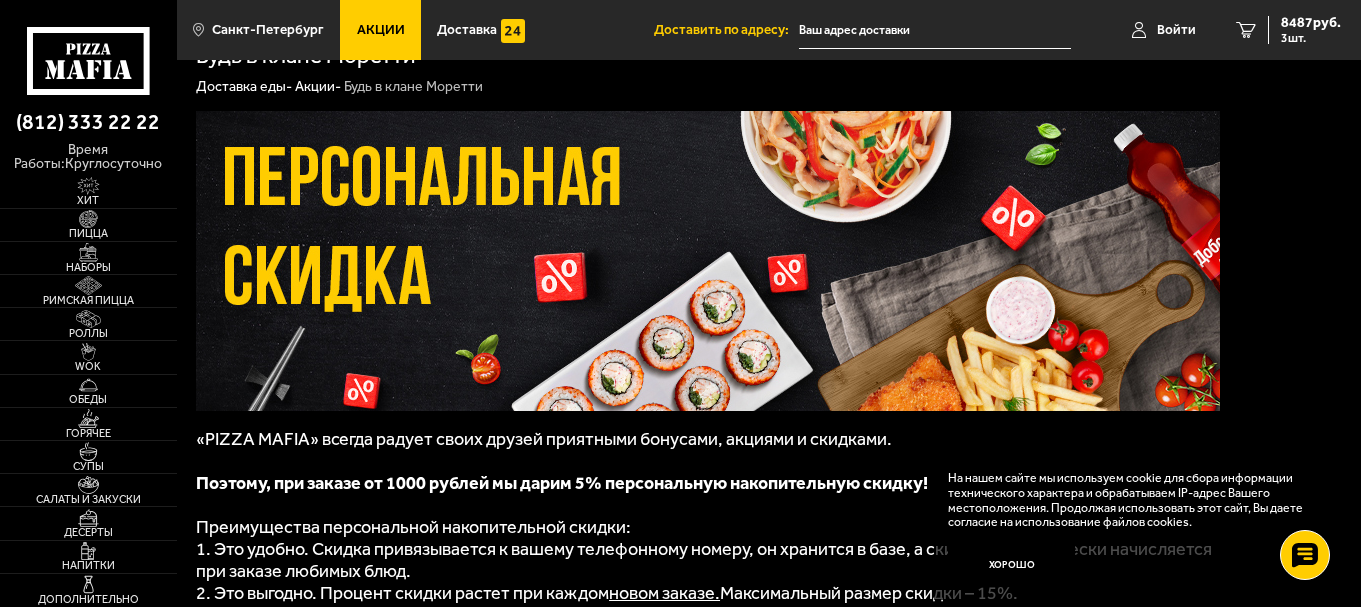scroll, scrollTop: 0, scrollLeft: 0, axis: both 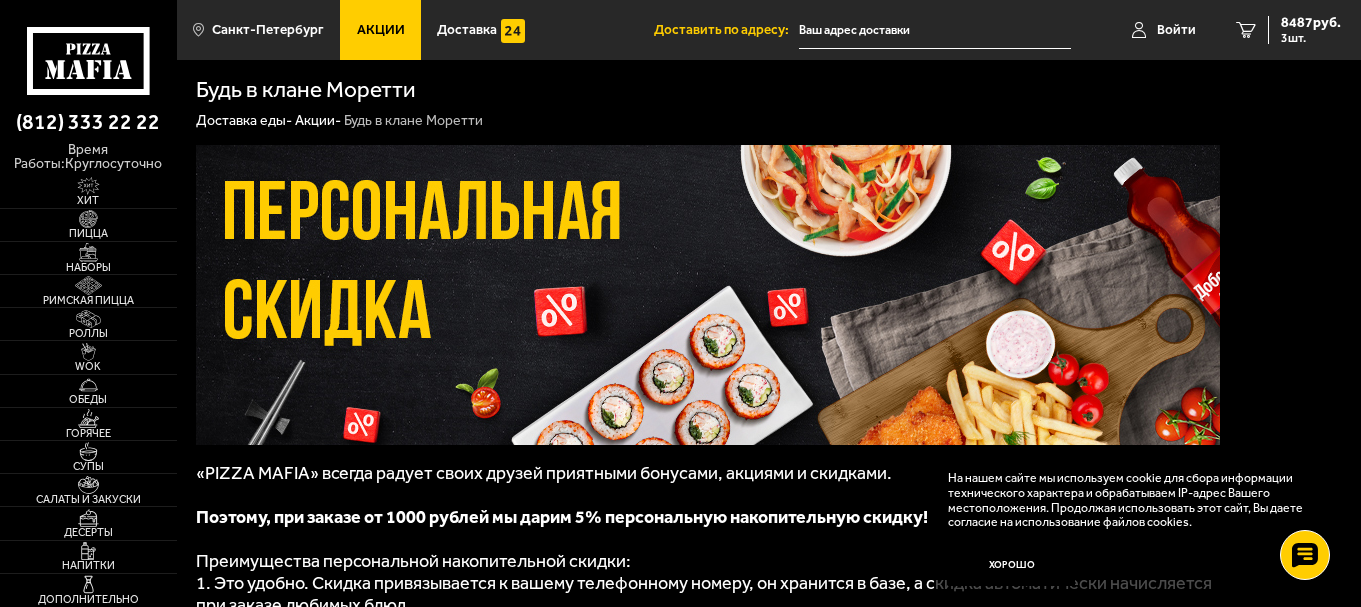 click on "Акции  -" at bounding box center [318, 120] 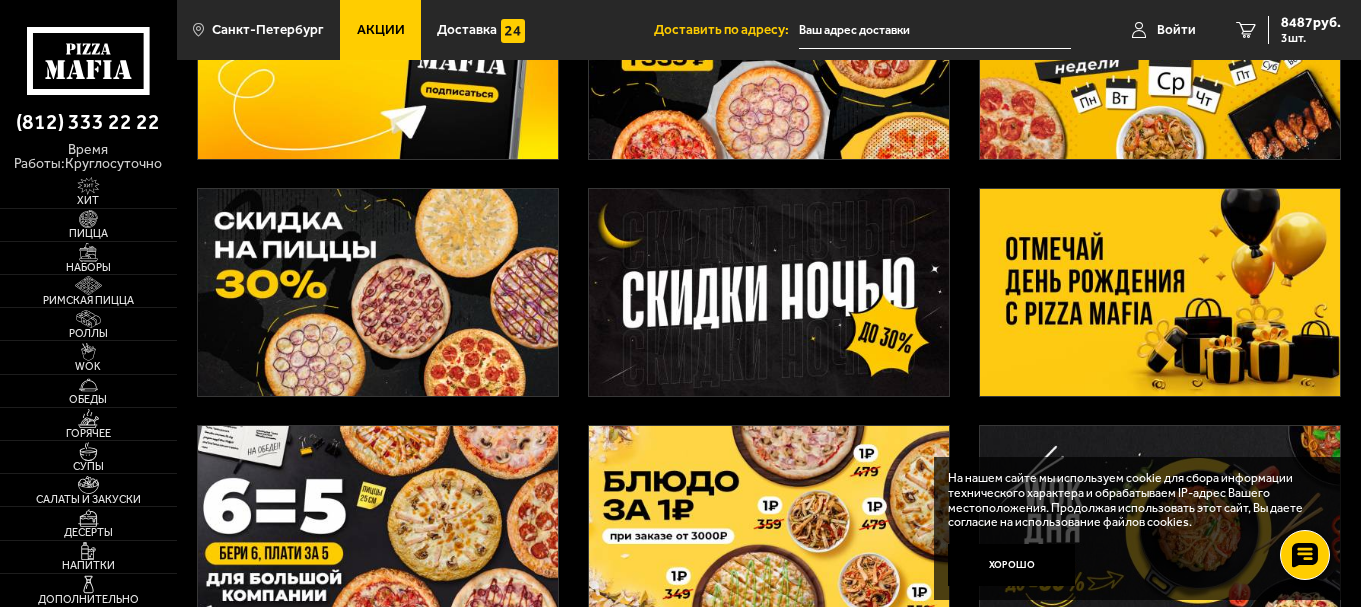 scroll, scrollTop: 400, scrollLeft: 0, axis: vertical 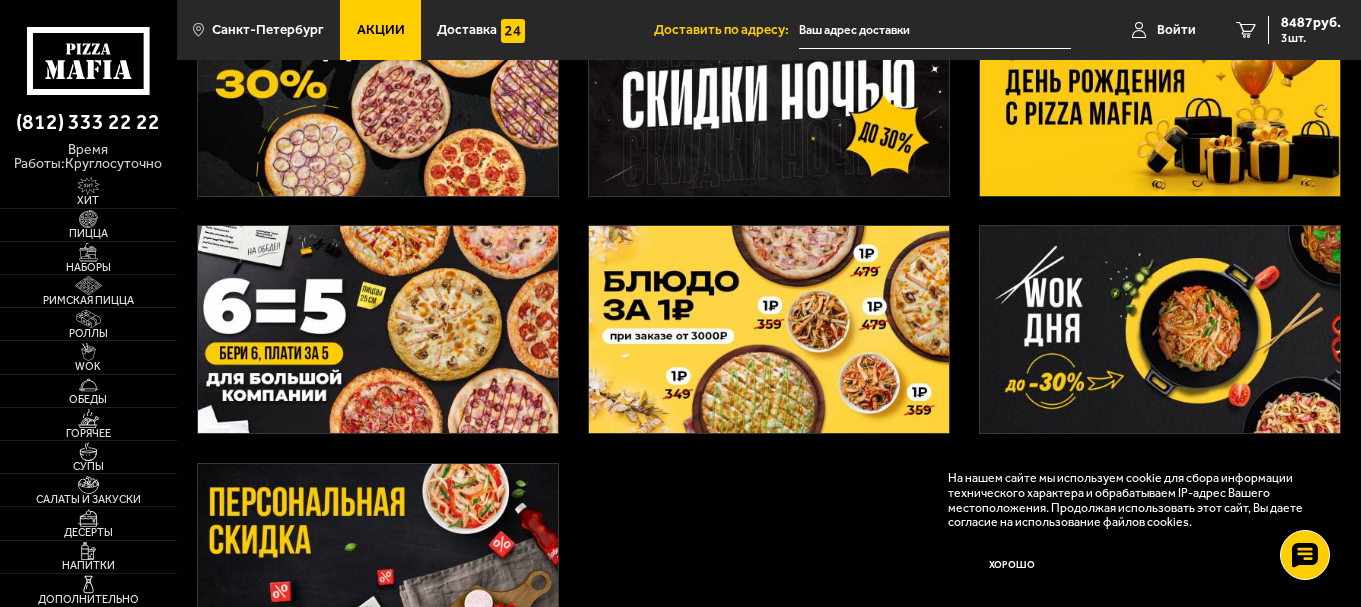 click at bounding box center [378, 329] 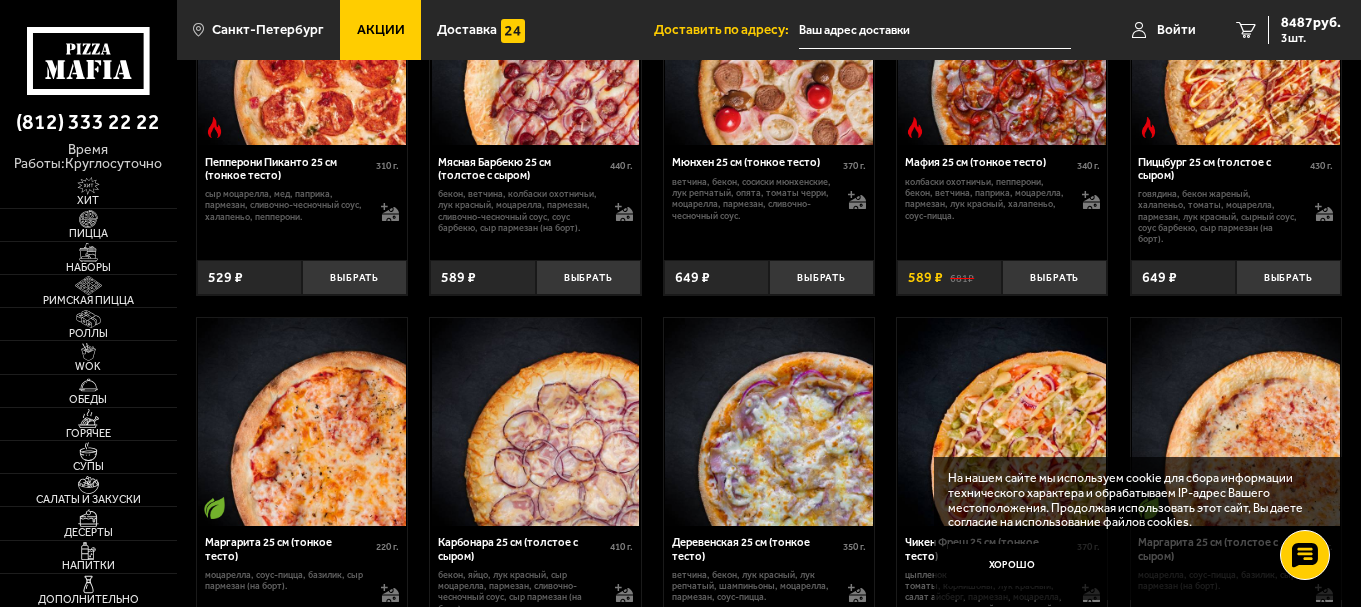 scroll, scrollTop: 1200, scrollLeft: 0, axis: vertical 